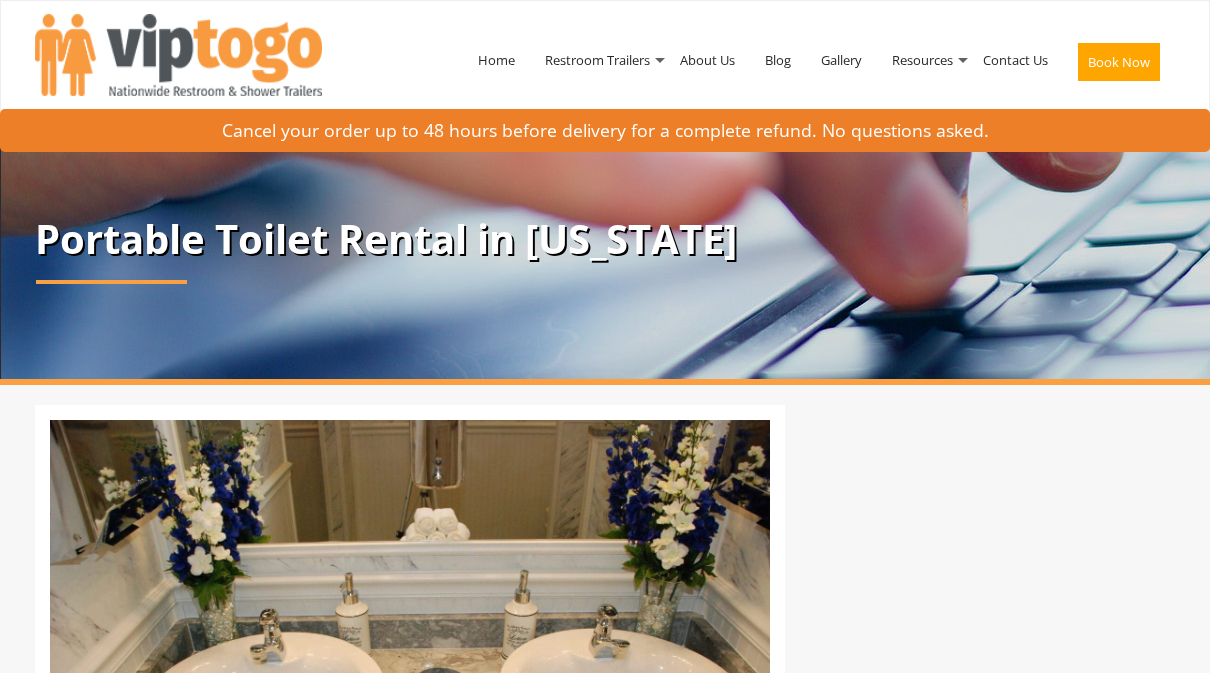 scroll, scrollTop: 0, scrollLeft: 0, axis: both 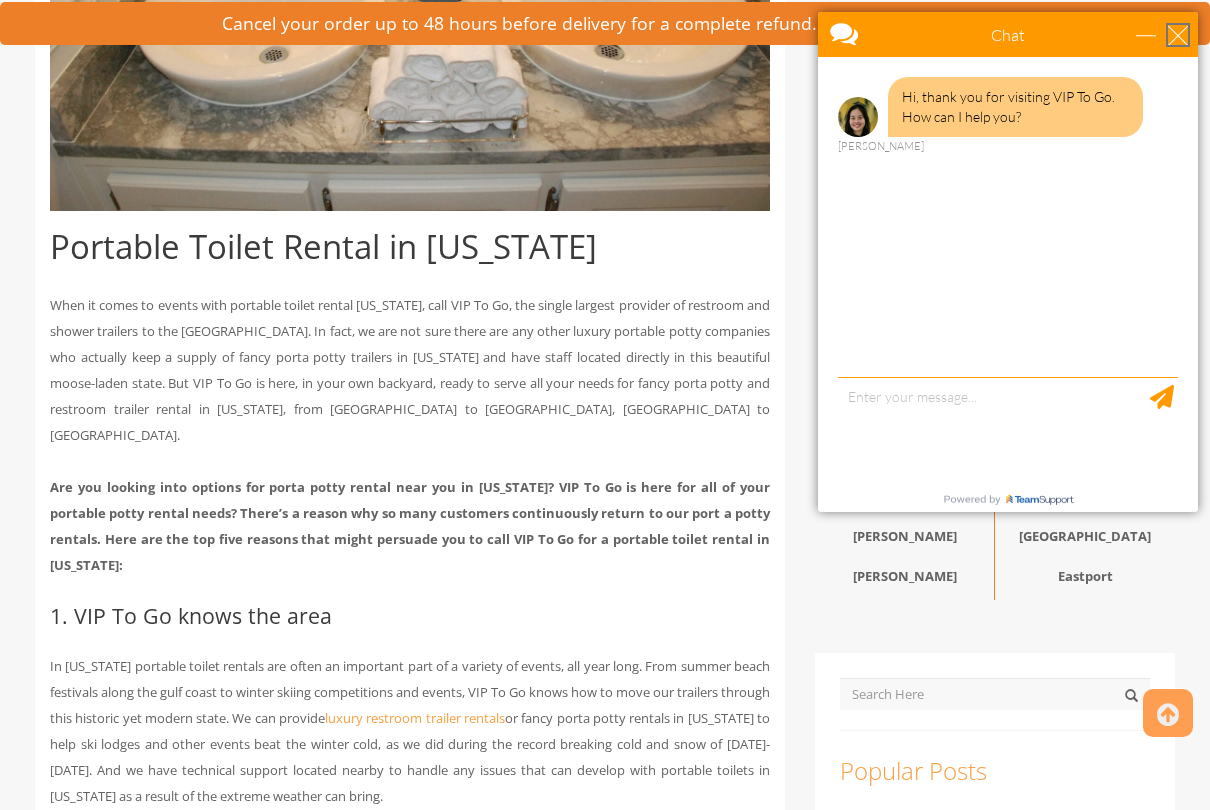 click at bounding box center (1178, 35) 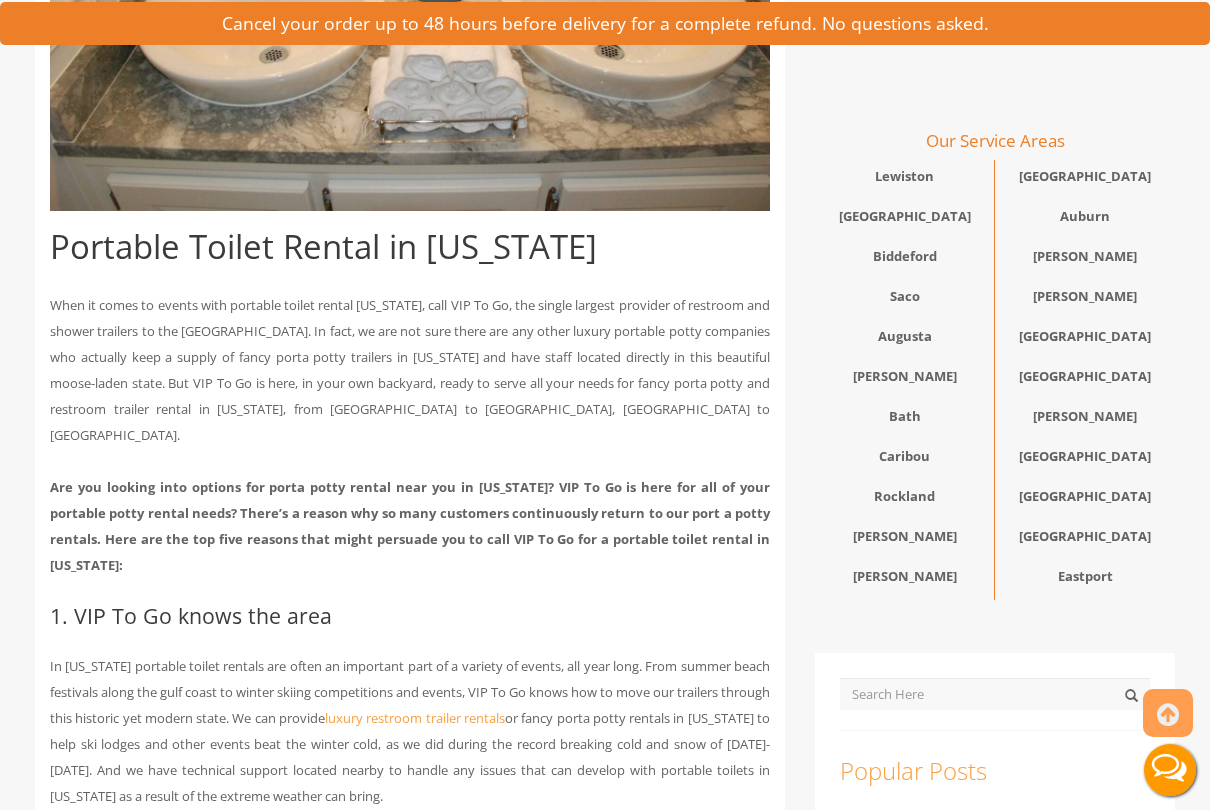 scroll, scrollTop: 0, scrollLeft: 0, axis: both 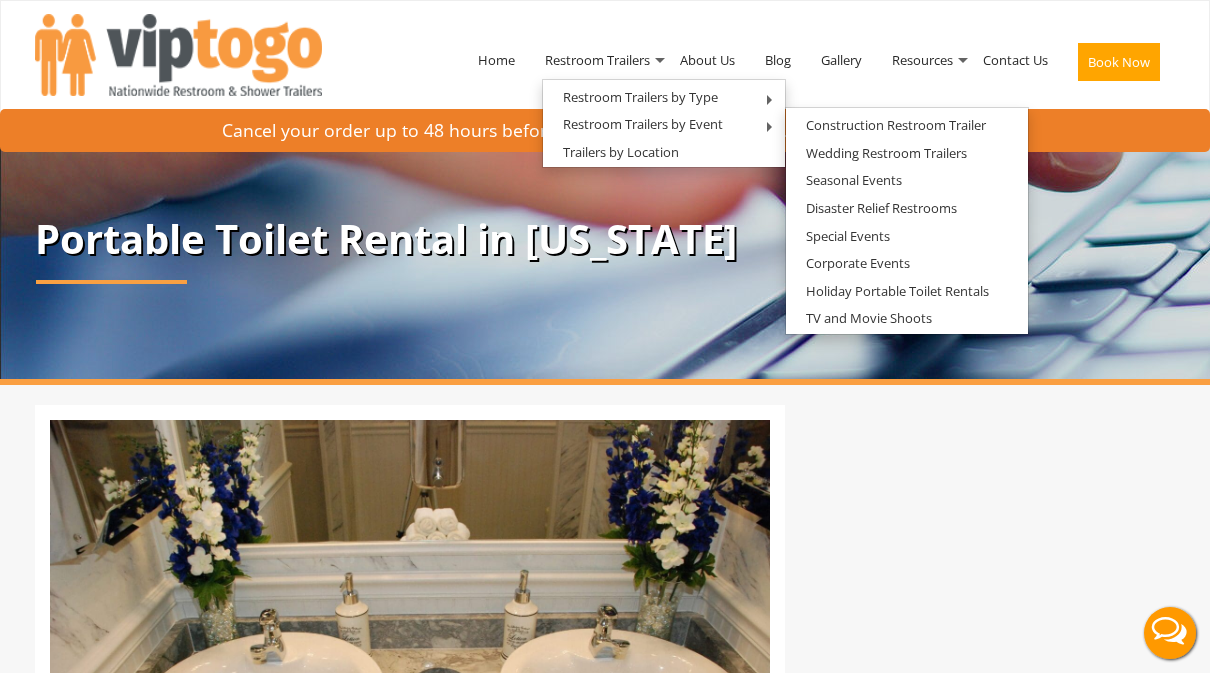 click on "Wedding Restroom Trailers" at bounding box center [886, 153] 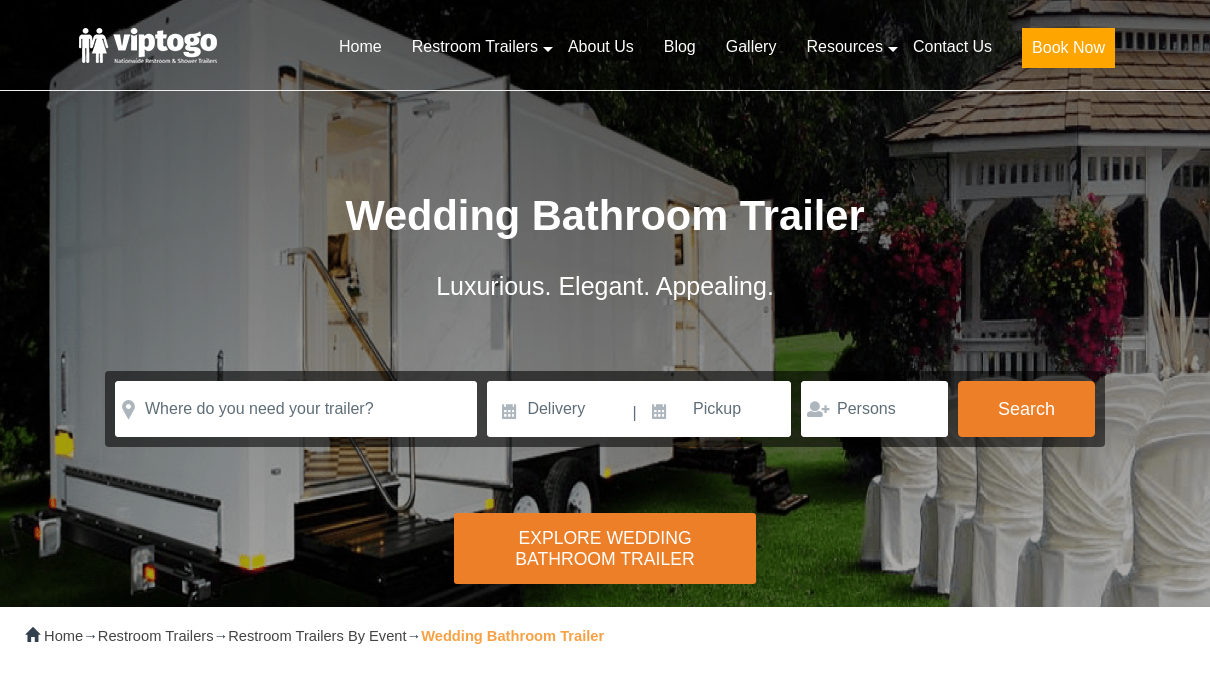 scroll, scrollTop: 0, scrollLeft: 0, axis: both 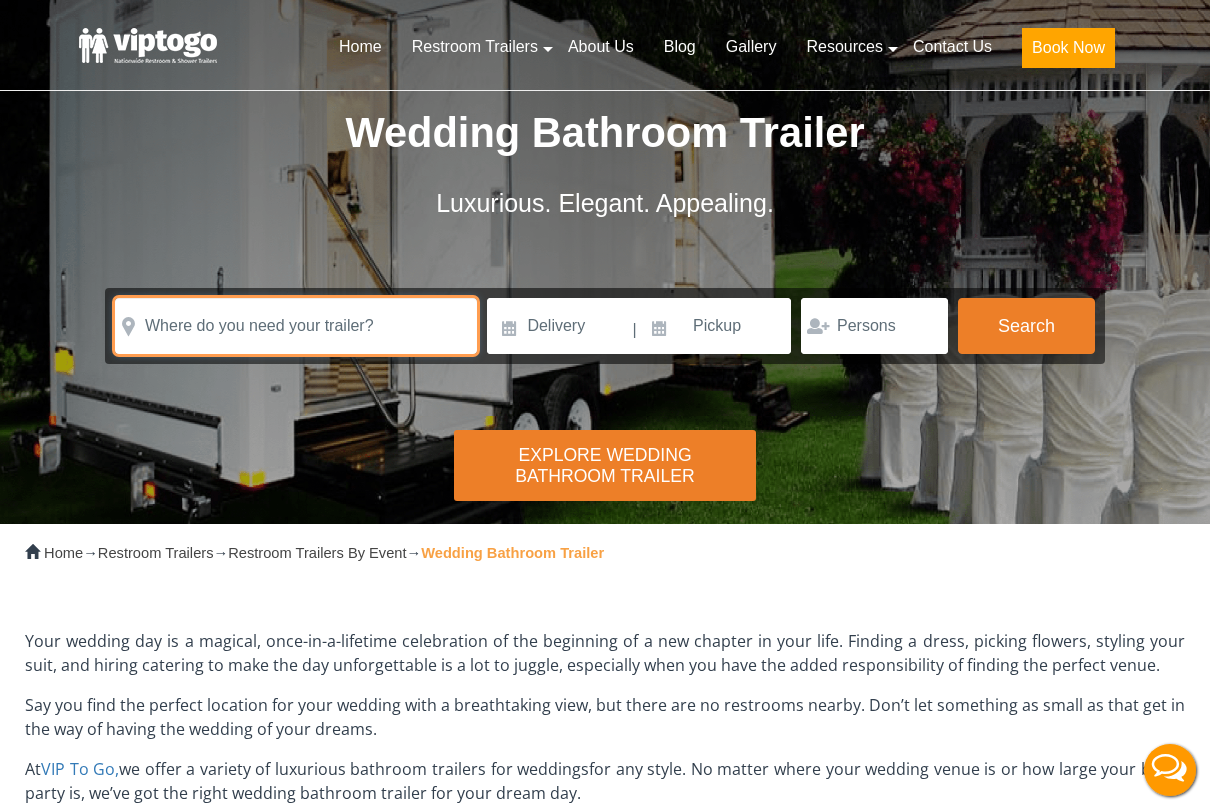 click at bounding box center (296, 326) 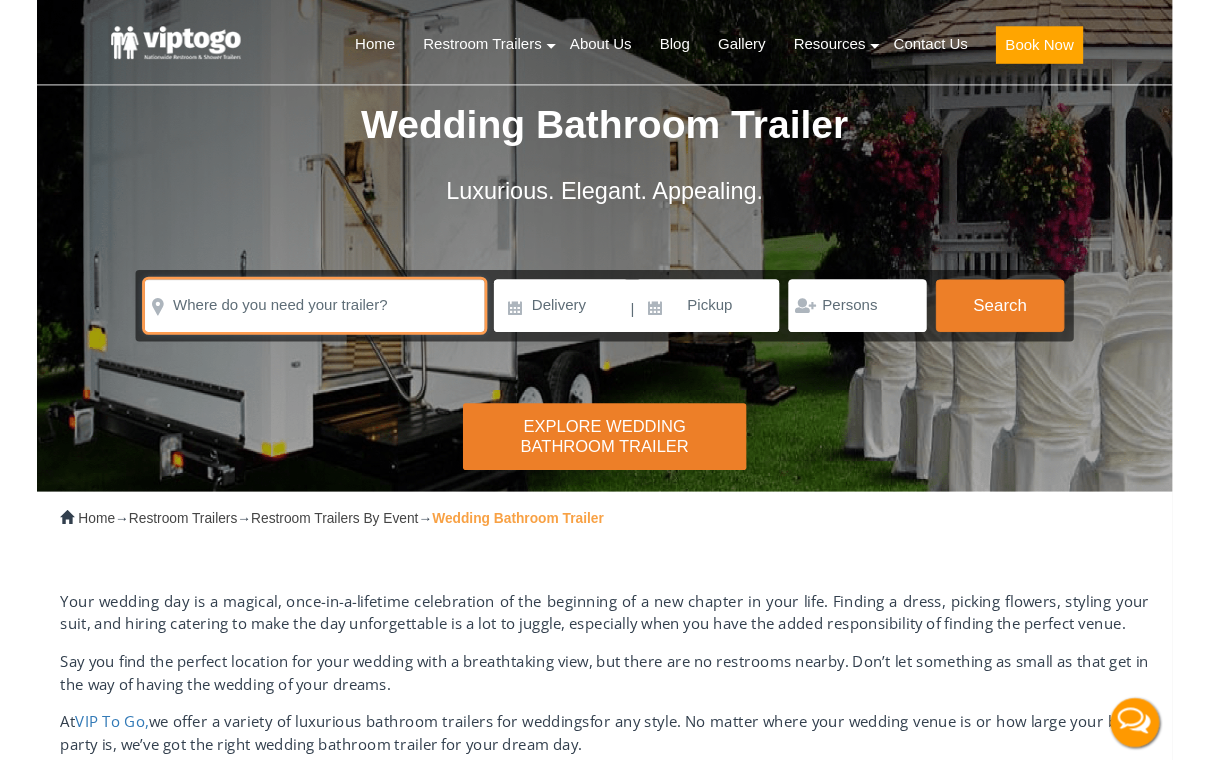 scroll, scrollTop: 82, scrollLeft: 0, axis: vertical 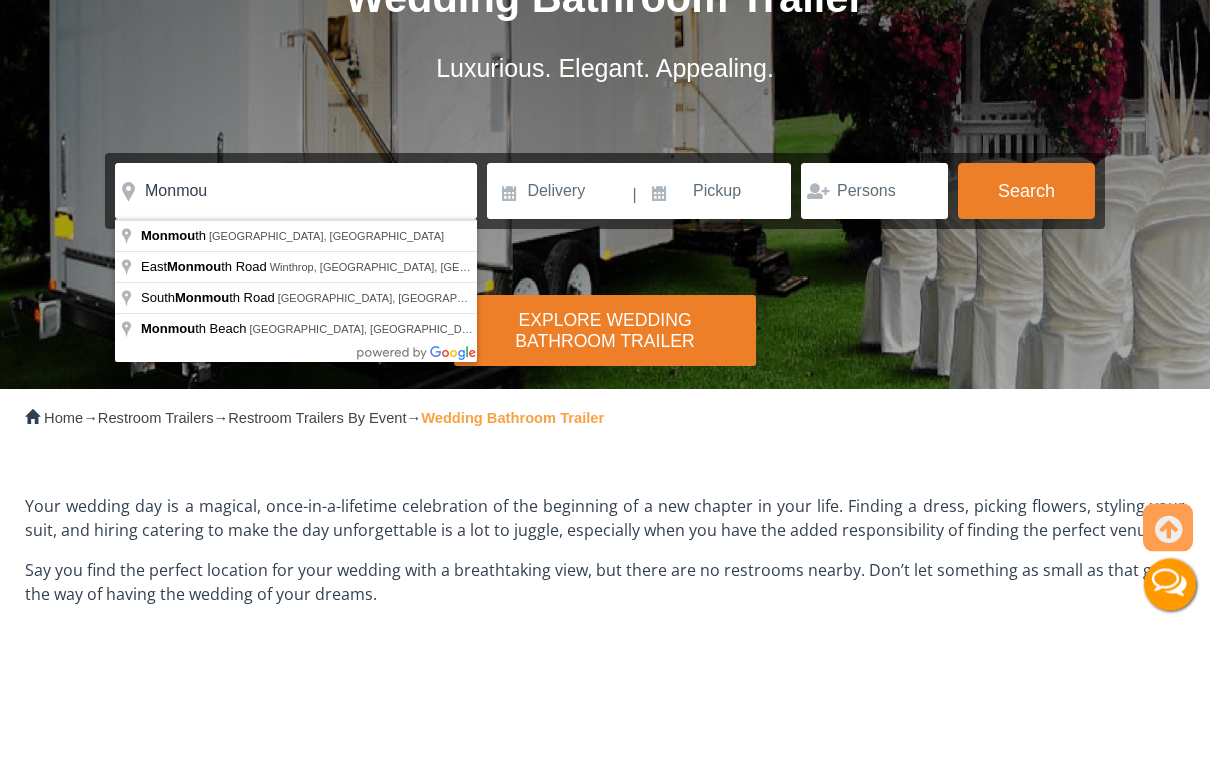 type on "Monmouth, ME, USA" 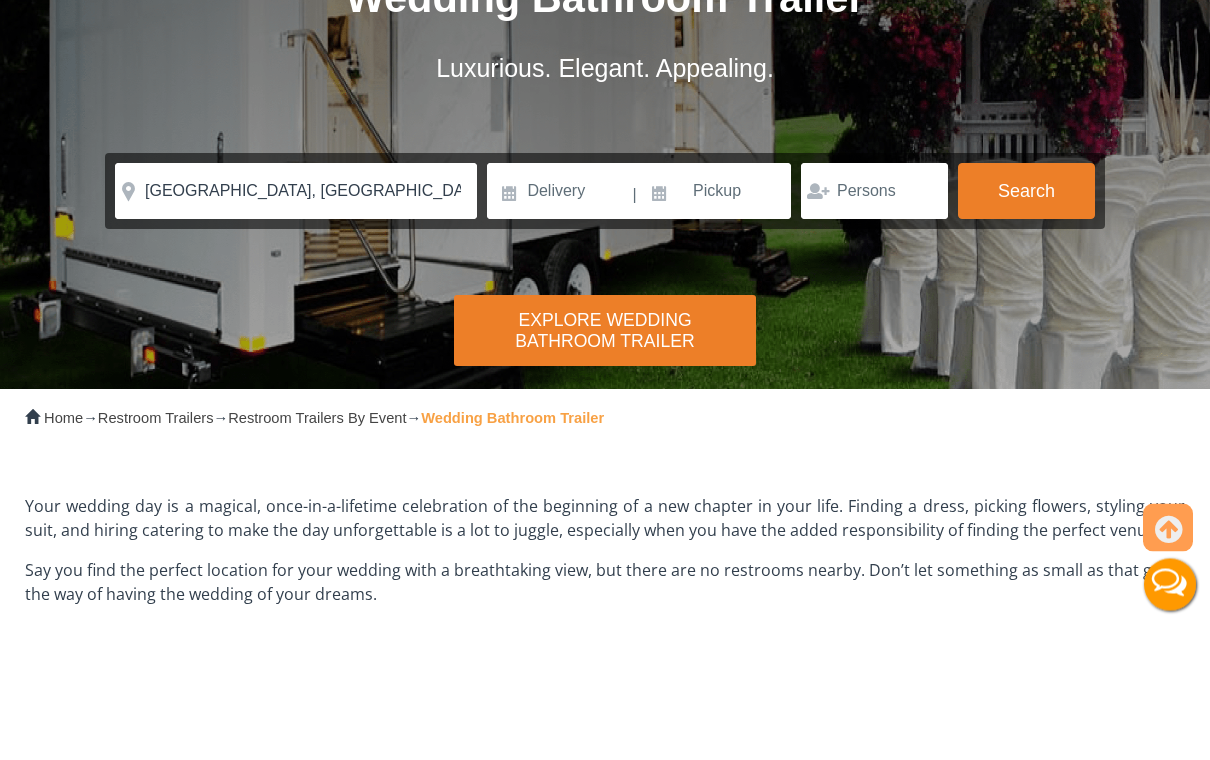 scroll, scrollTop: 218, scrollLeft: 0, axis: vertical 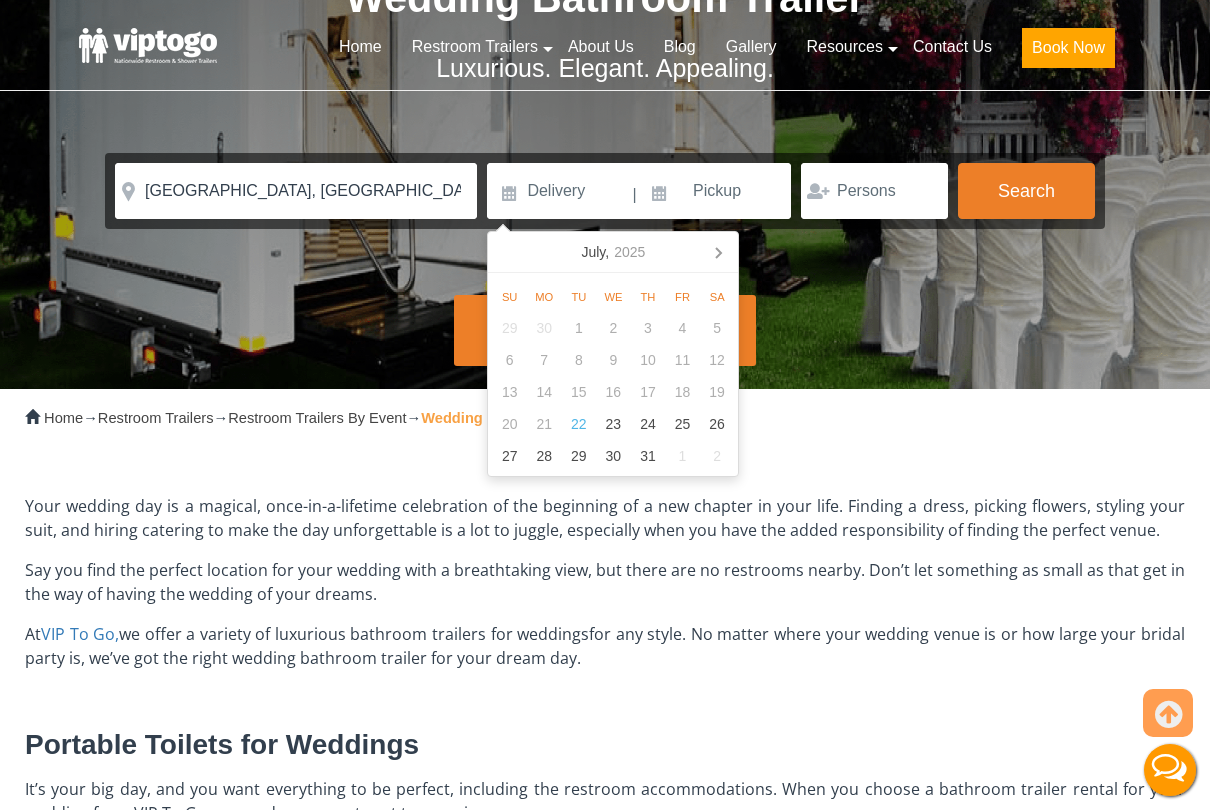 click 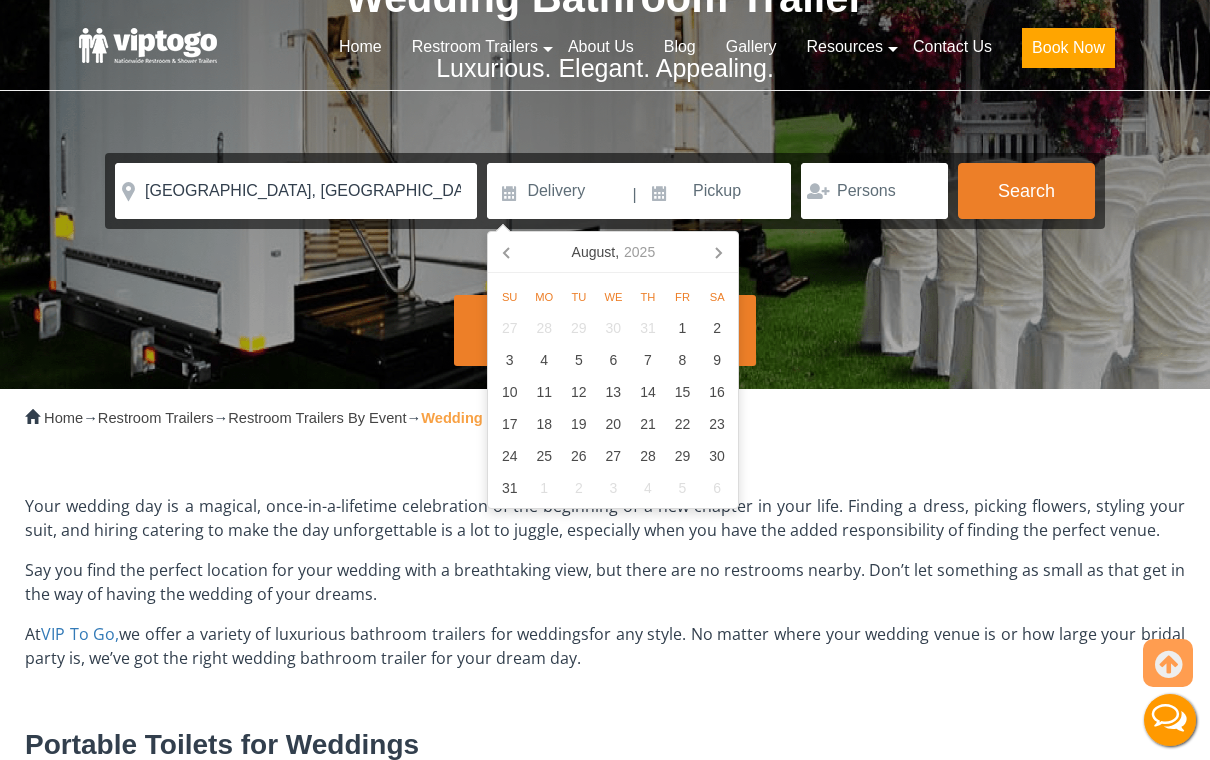 click 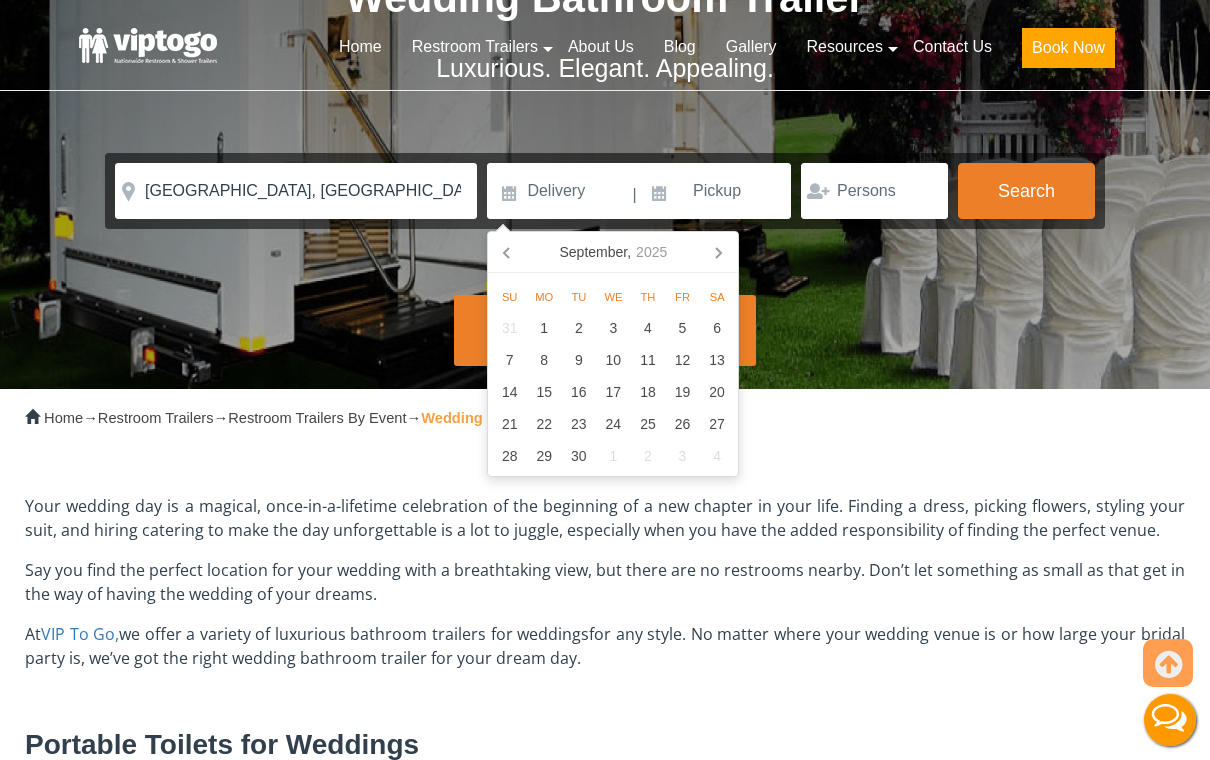 click 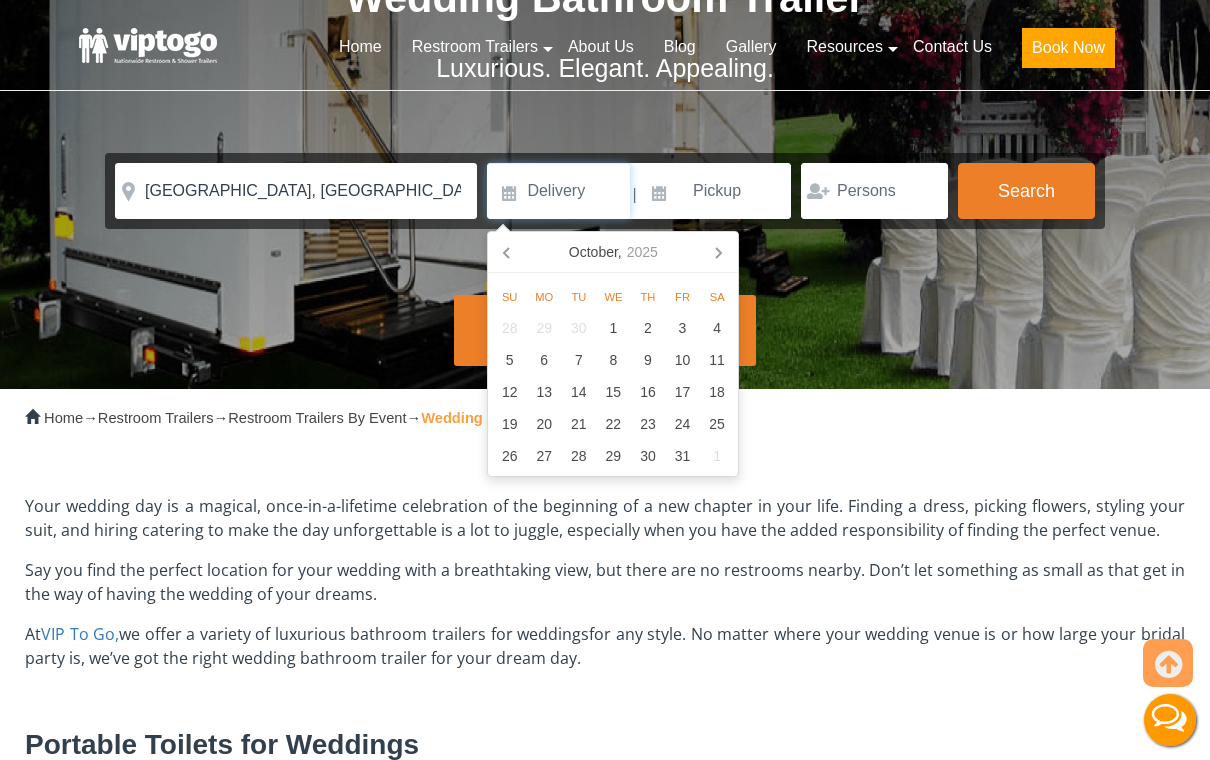 click 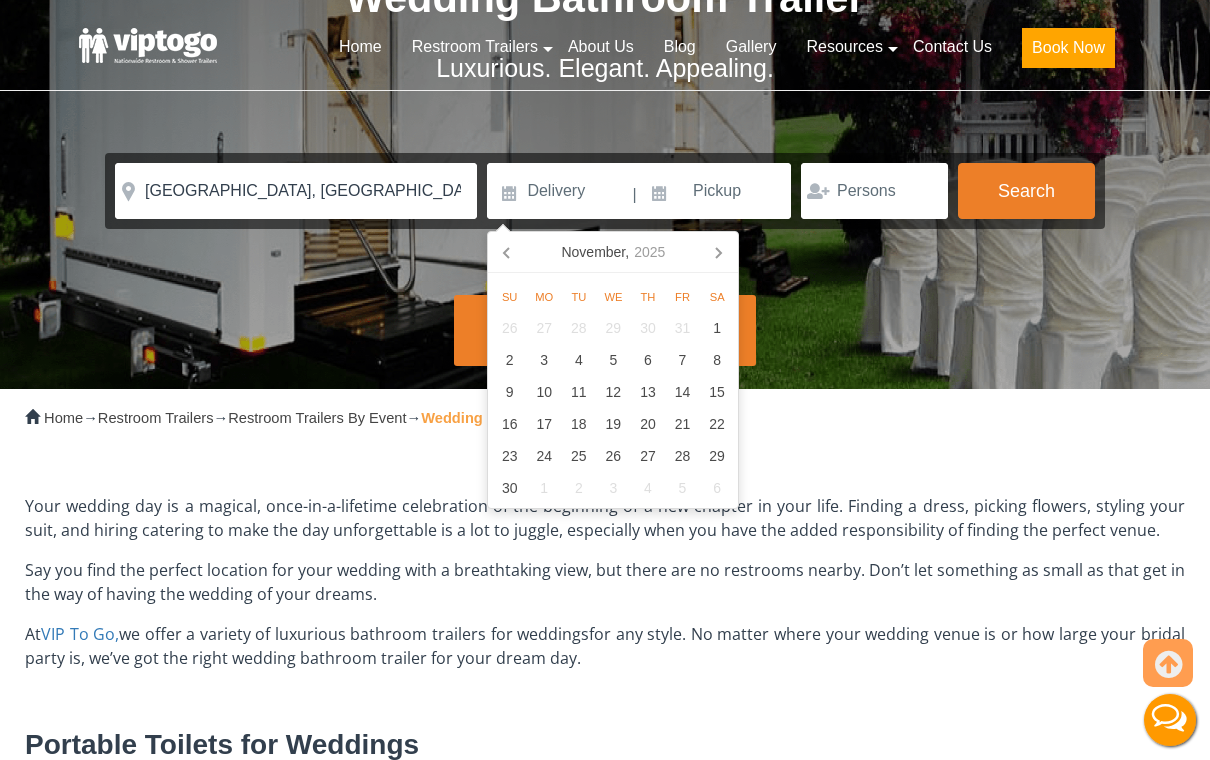 click 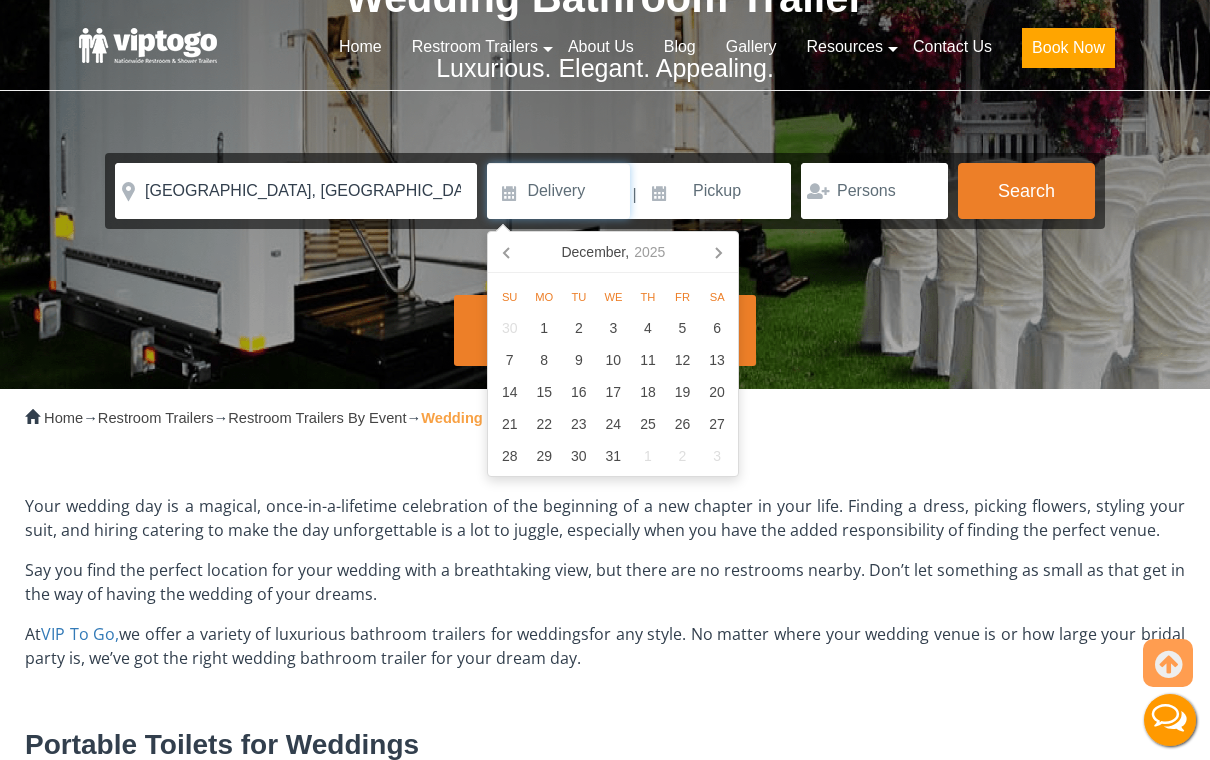 click 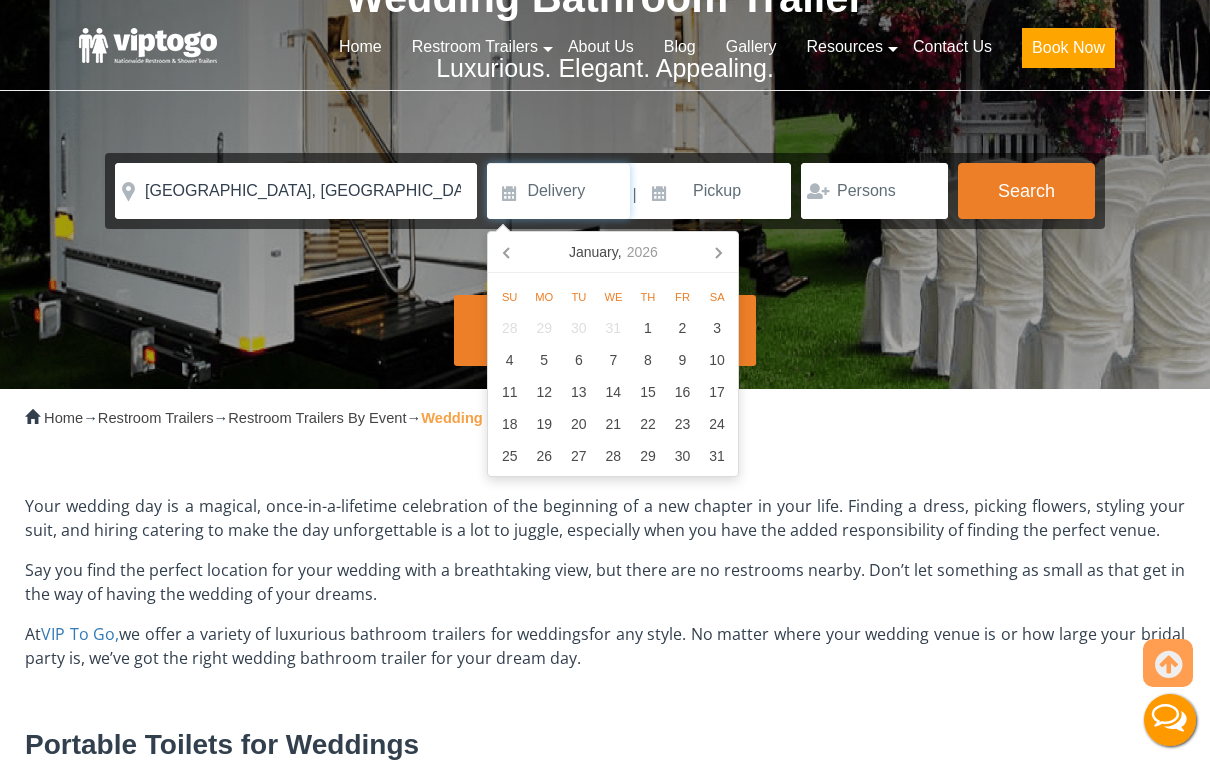 click 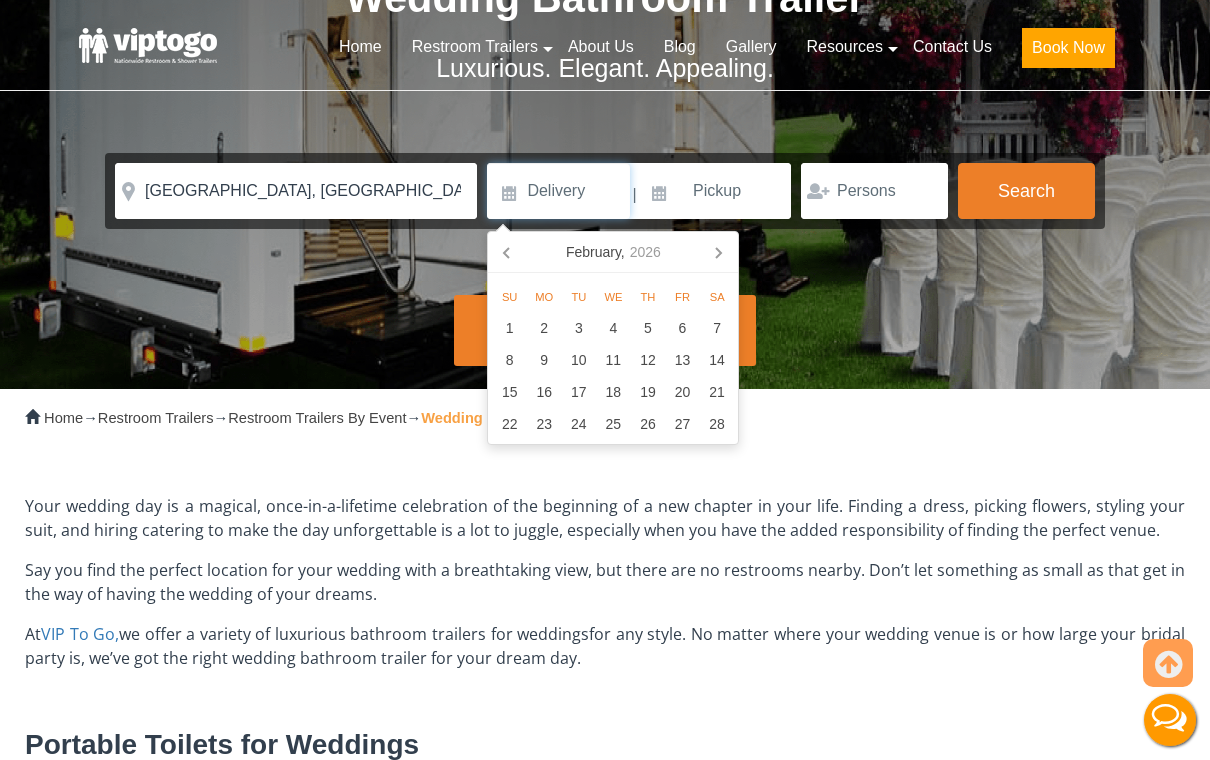 click 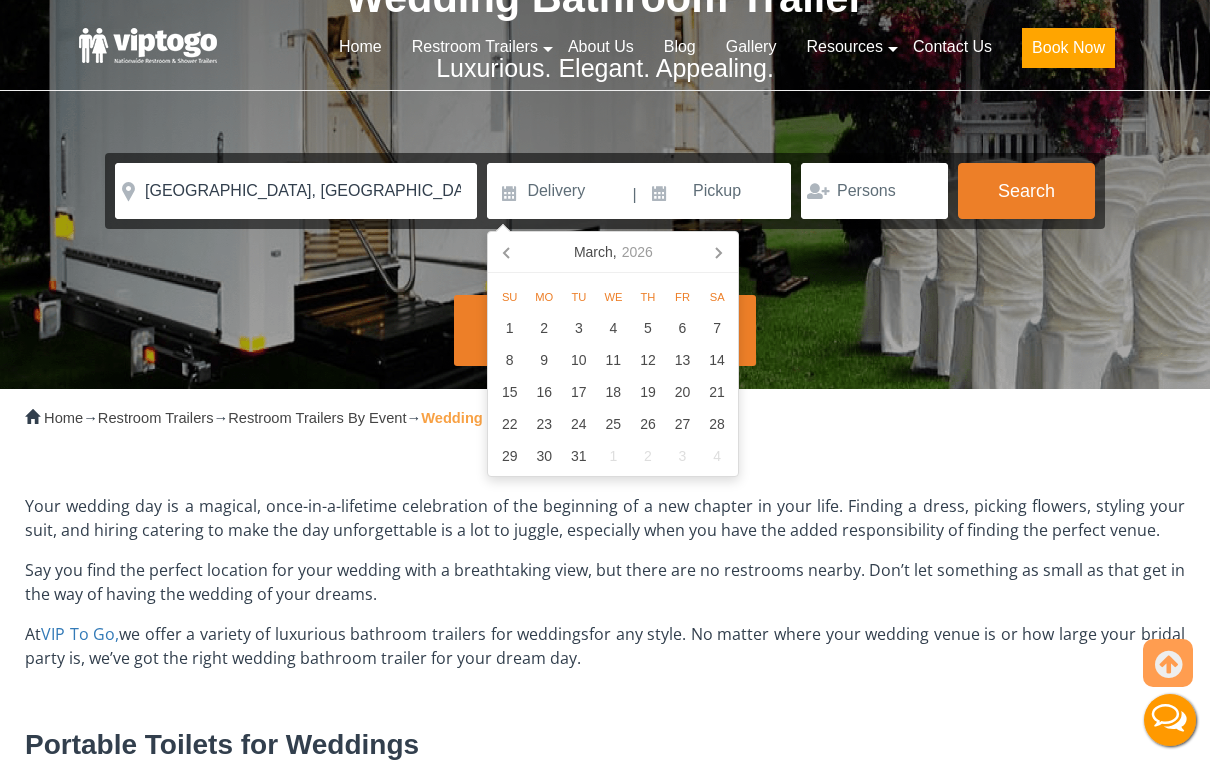 click 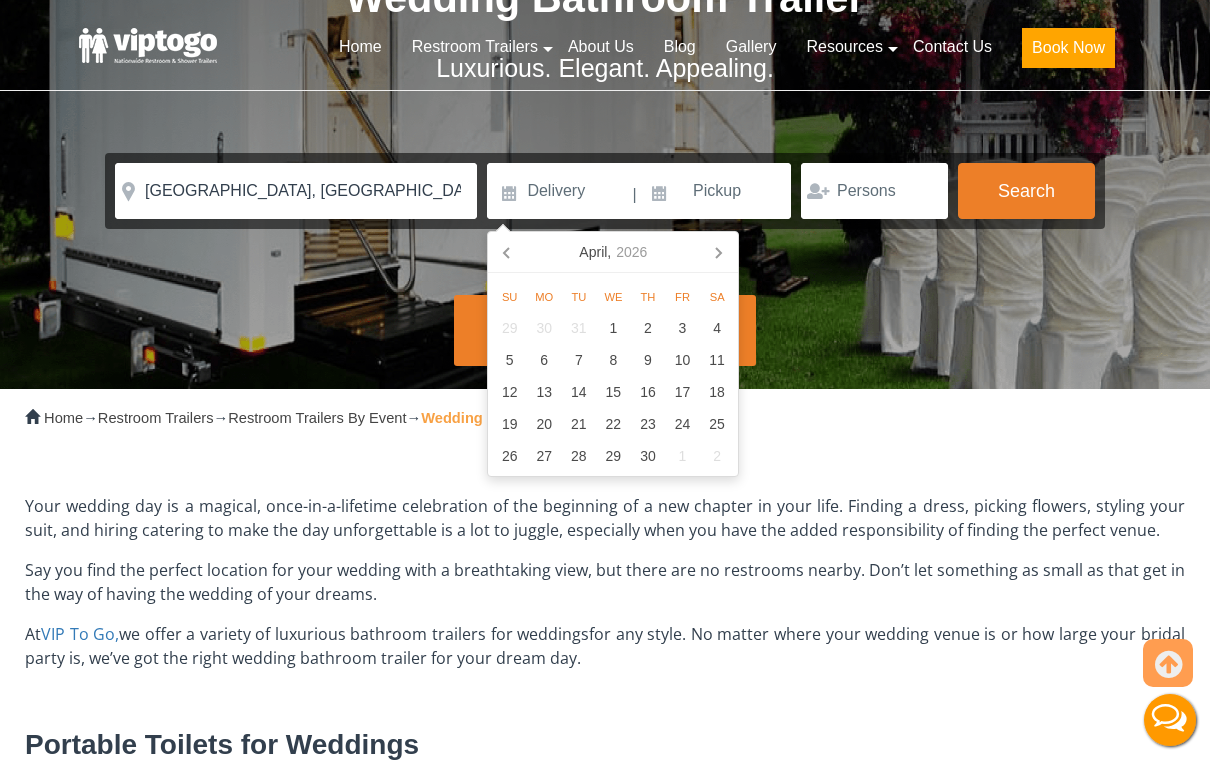 click 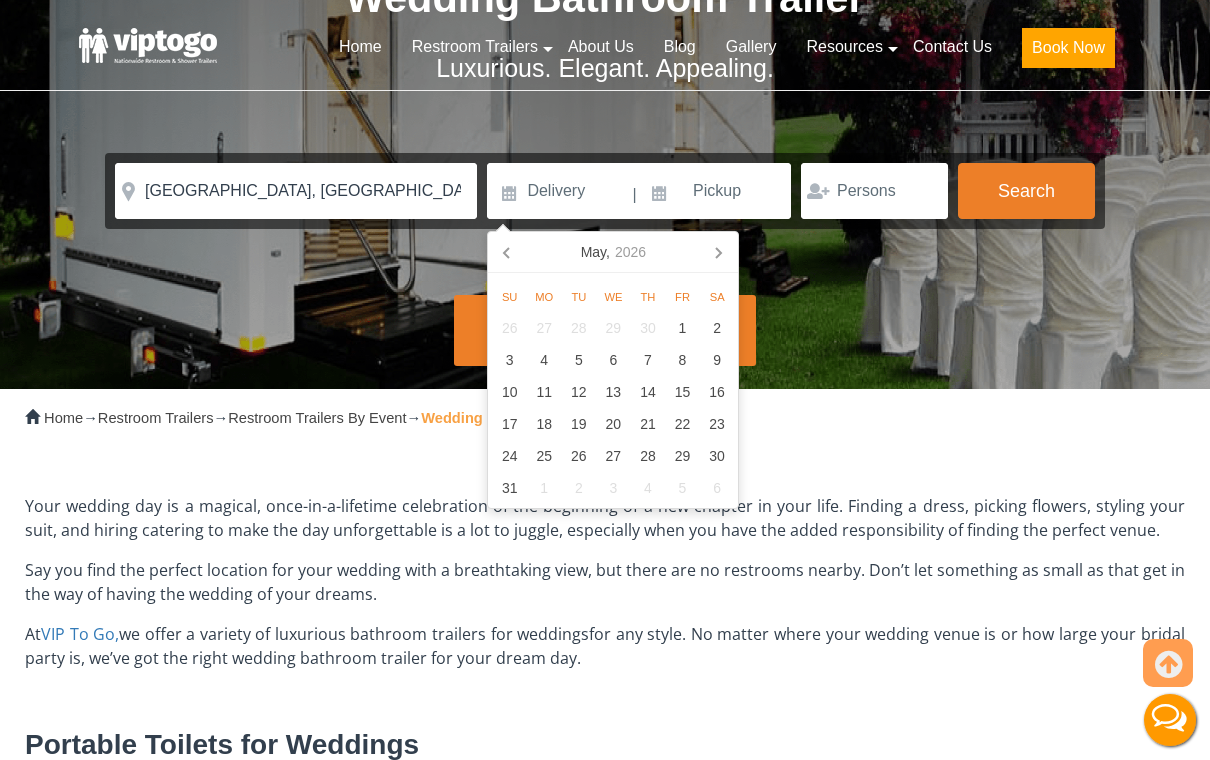 click 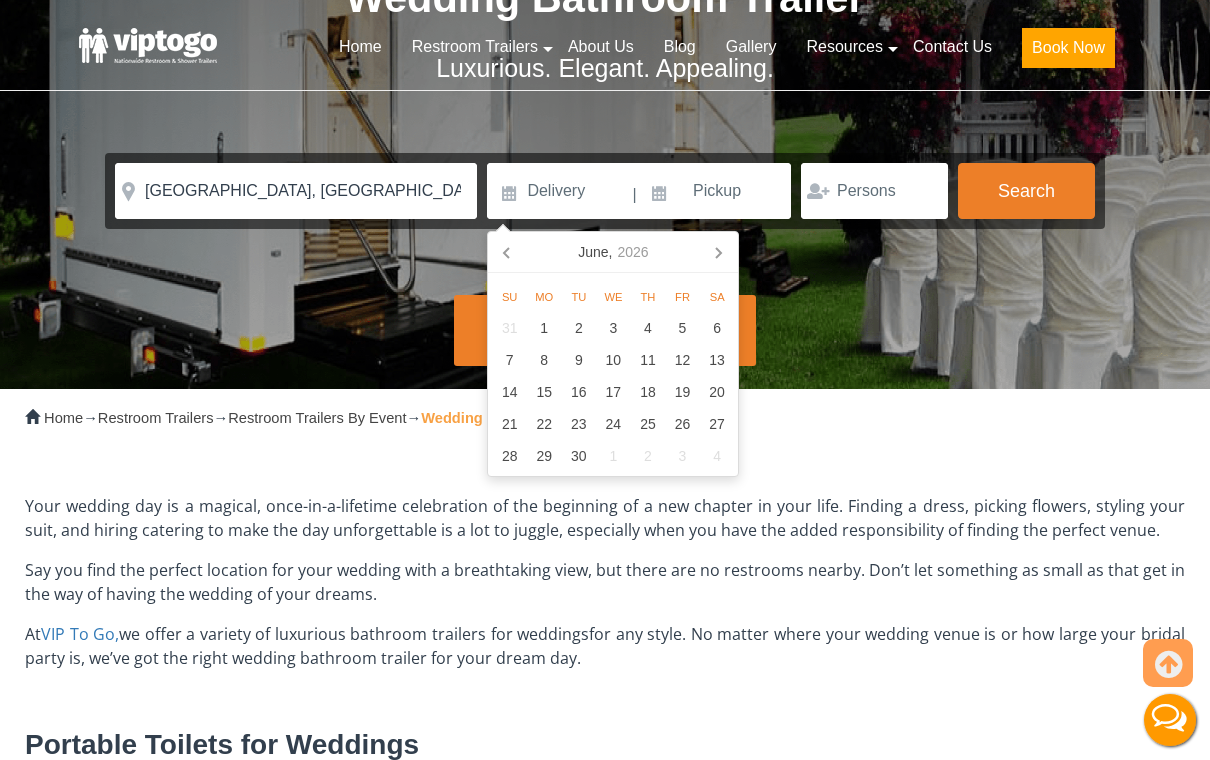 click 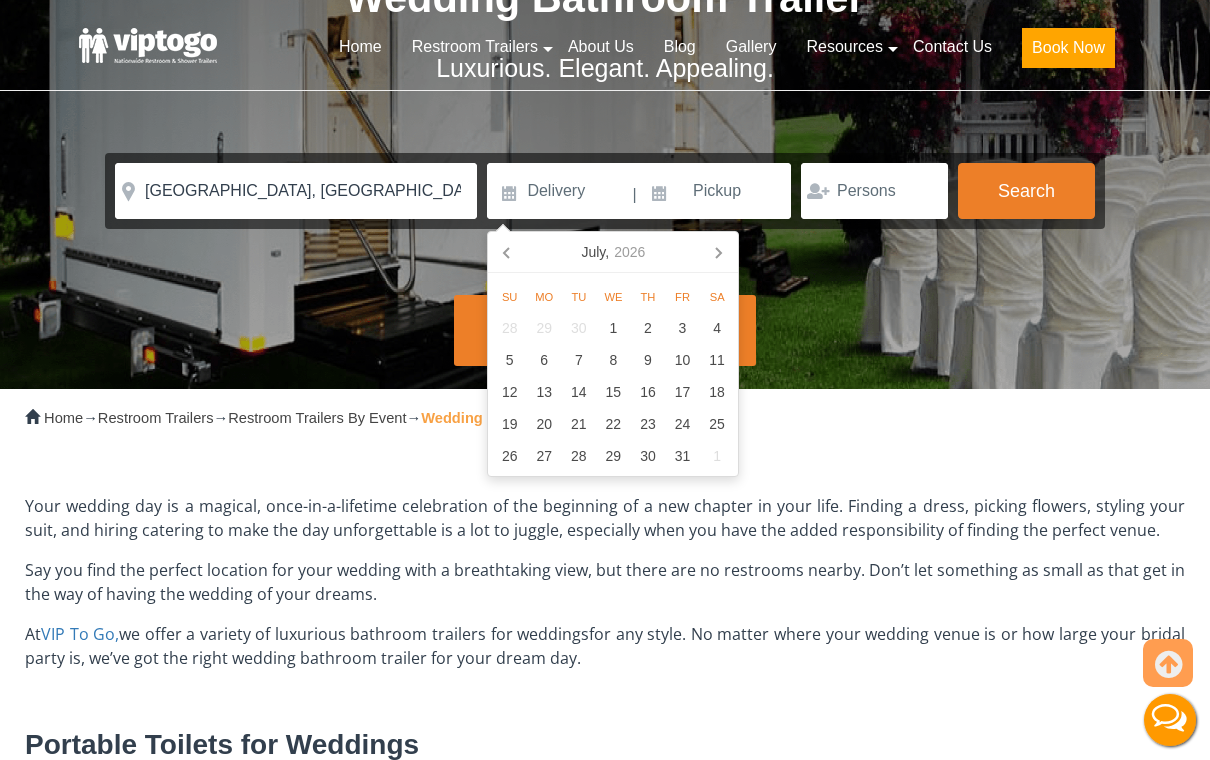 click 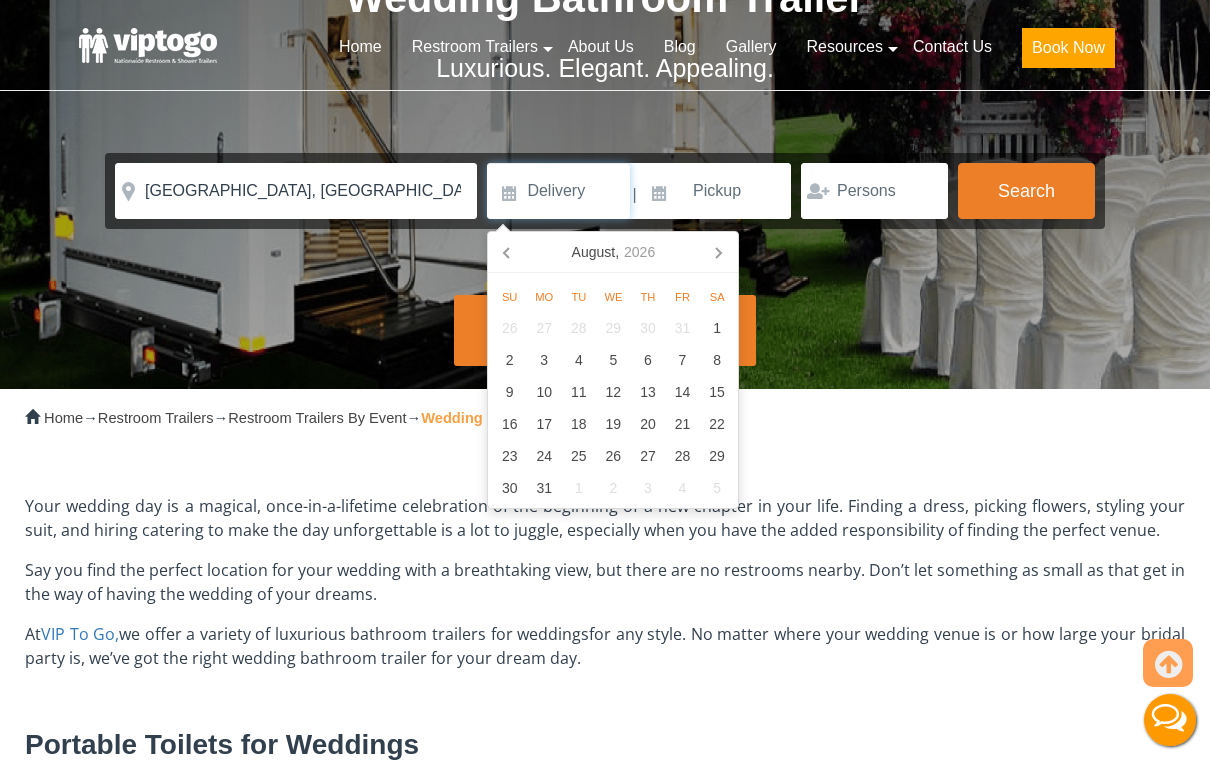 click 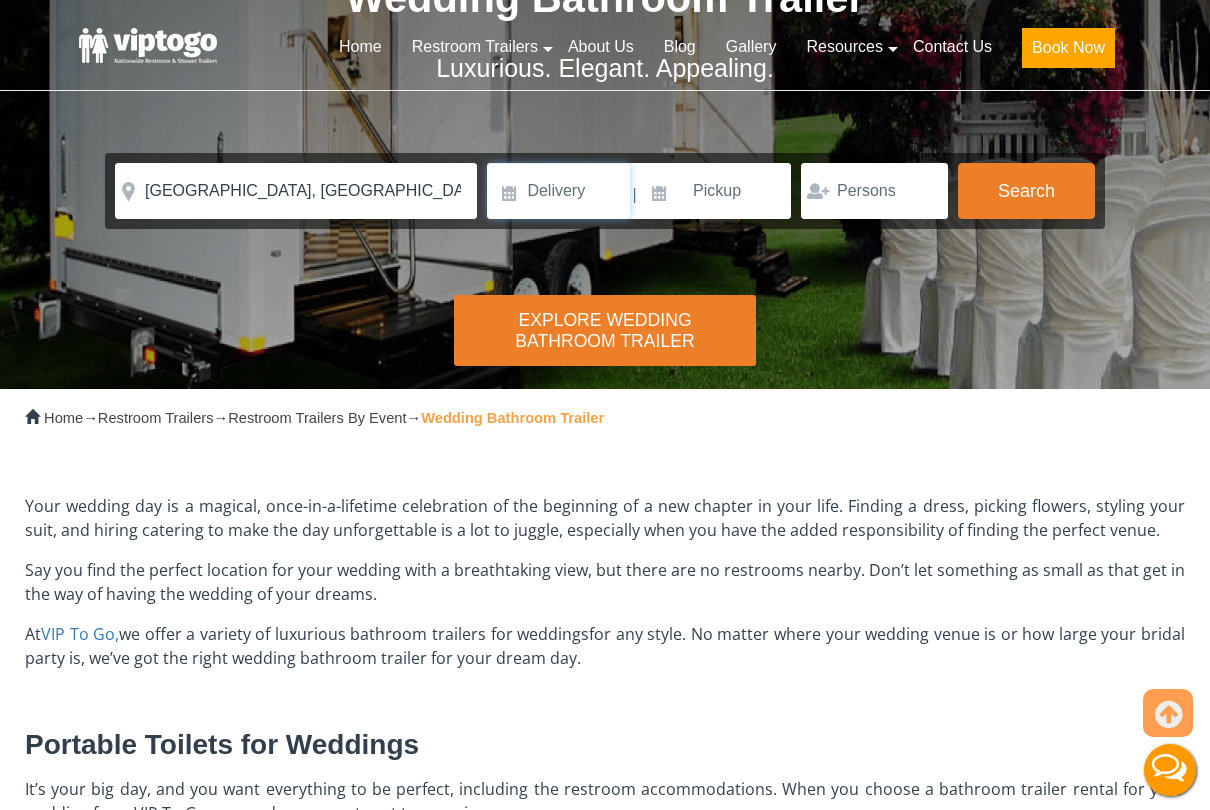 click at bounding box center [558, 191] 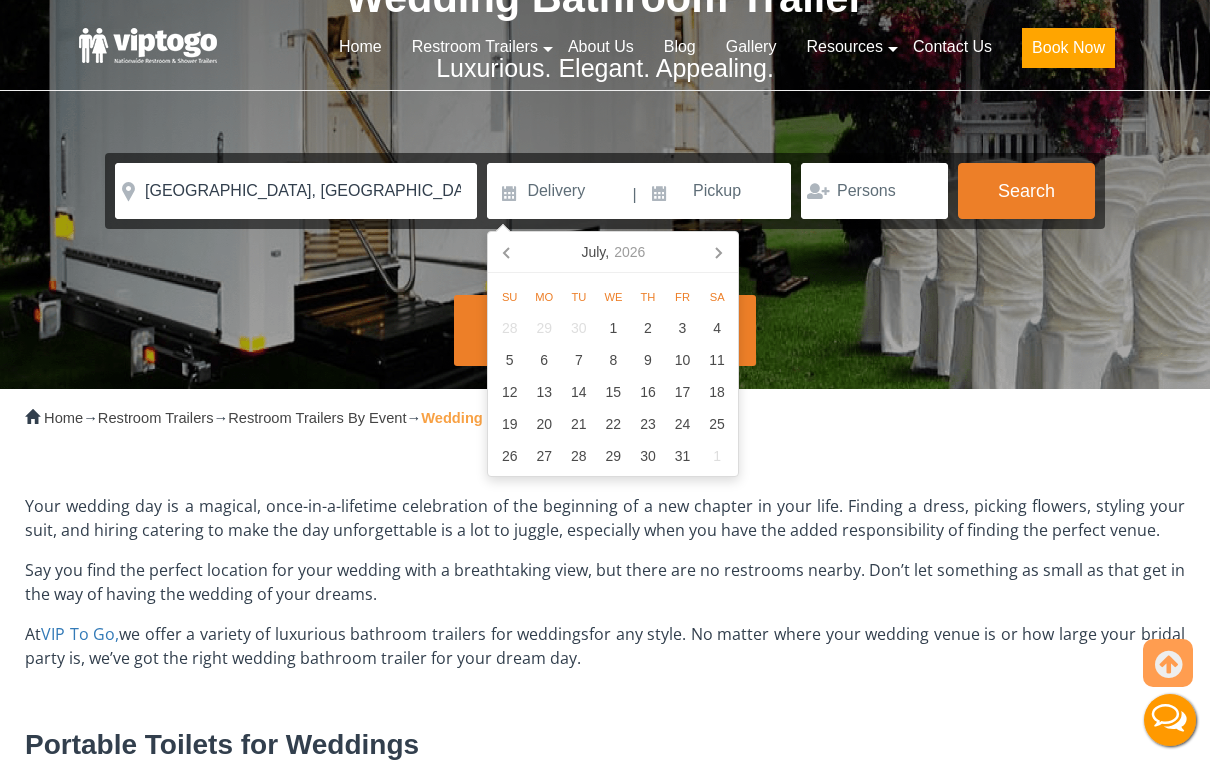 click 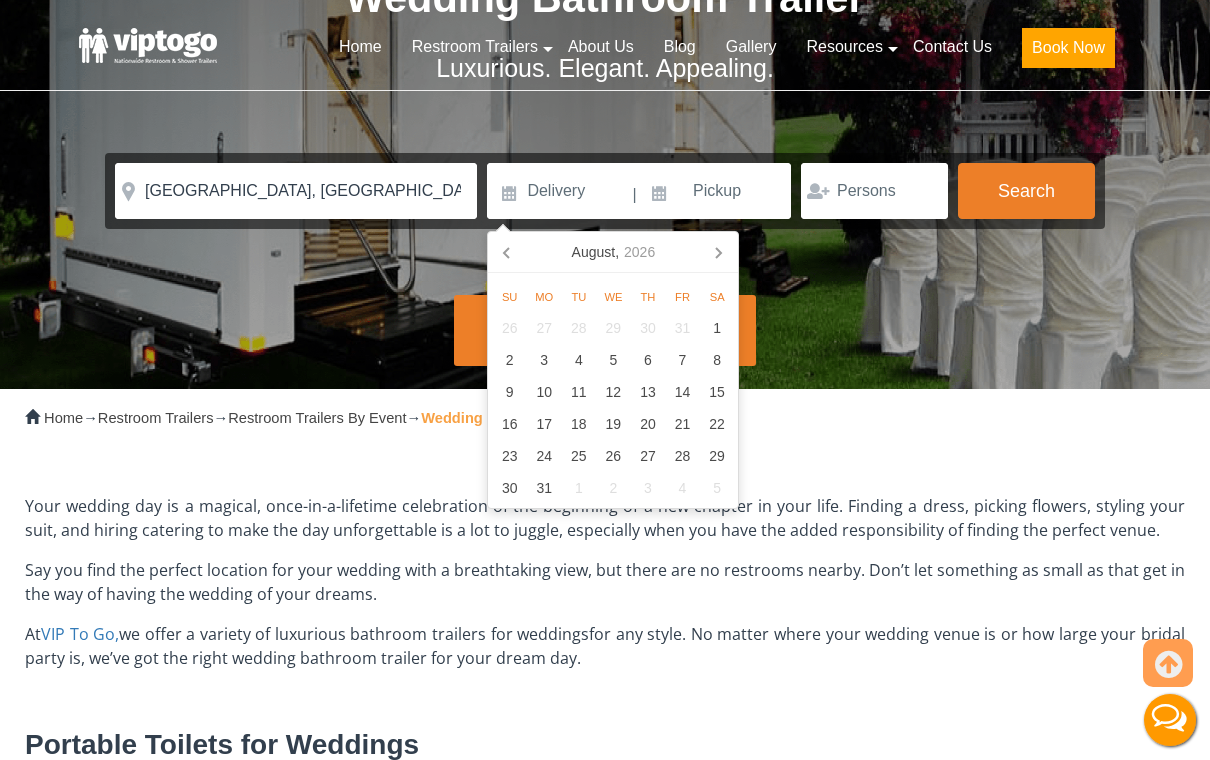 click 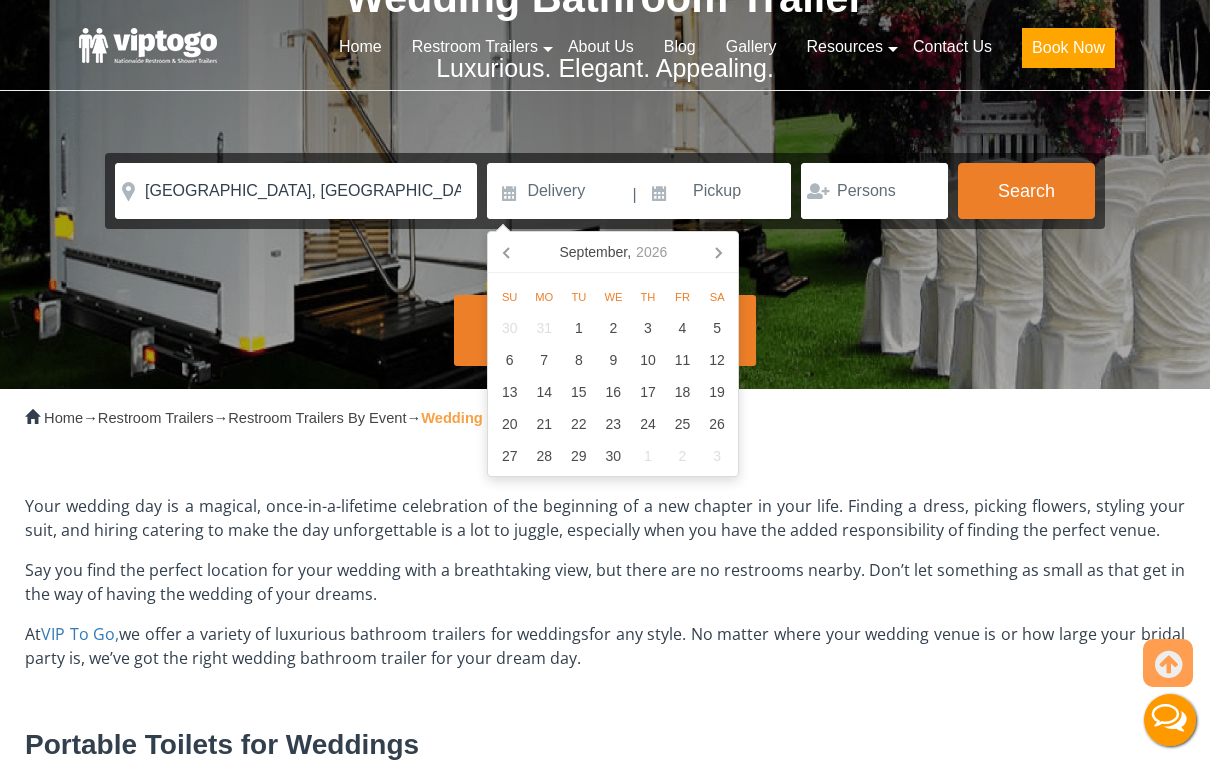 click 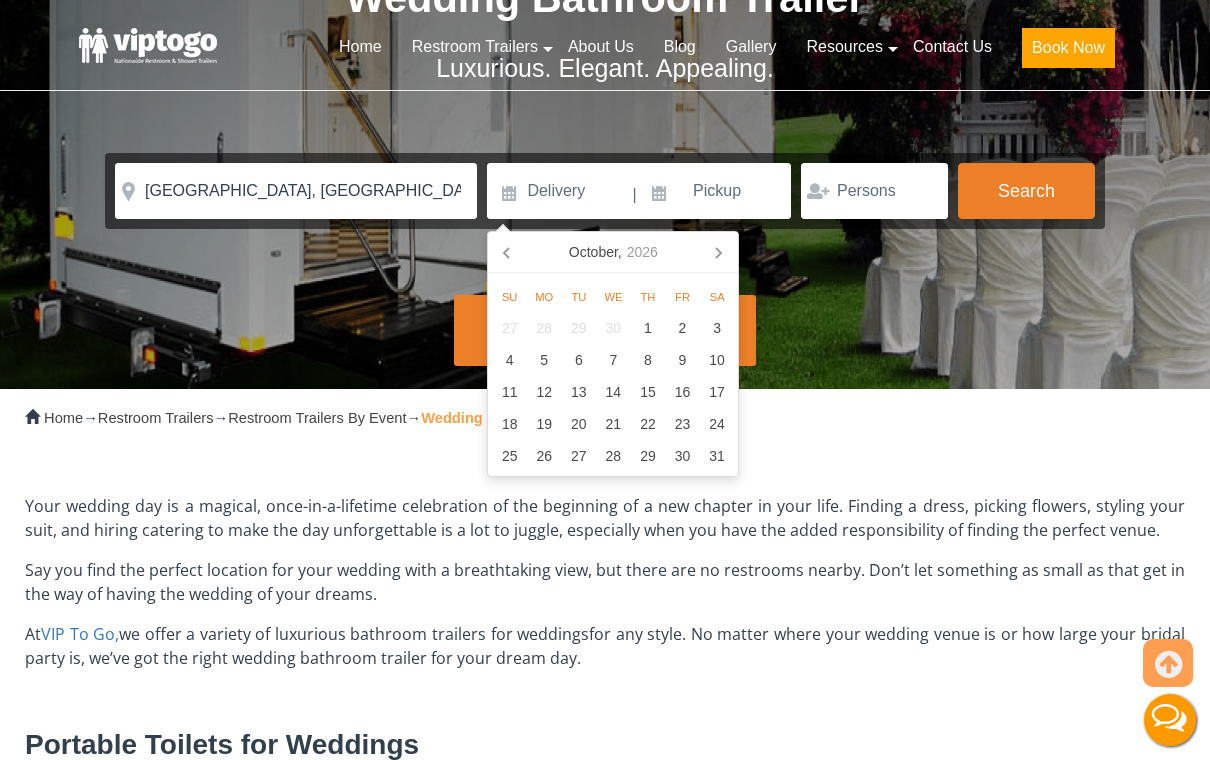 click 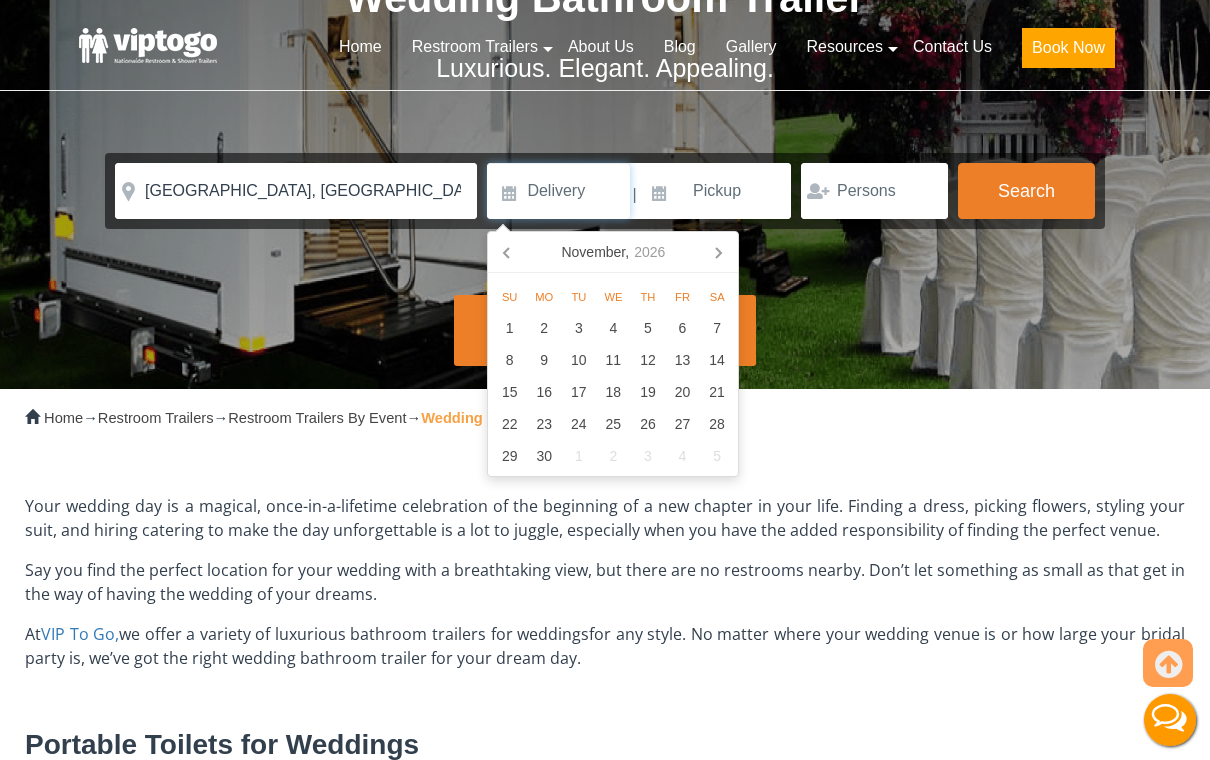 click 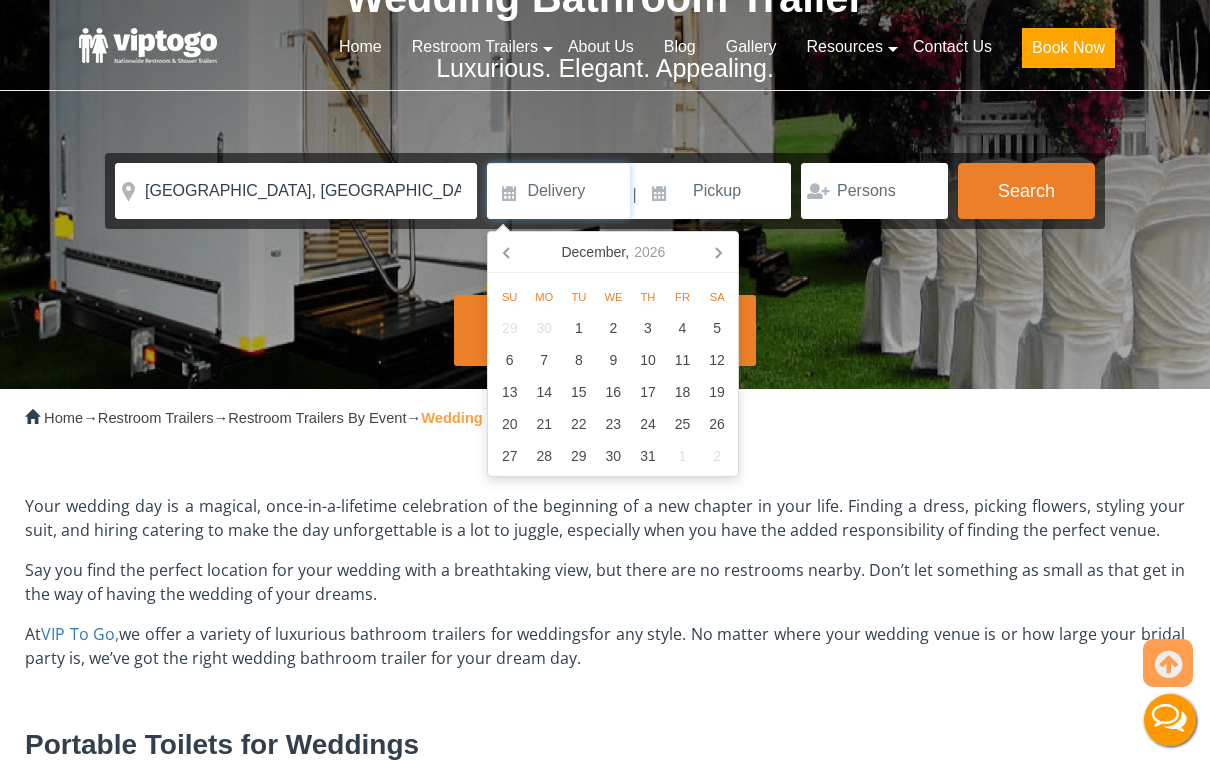 click 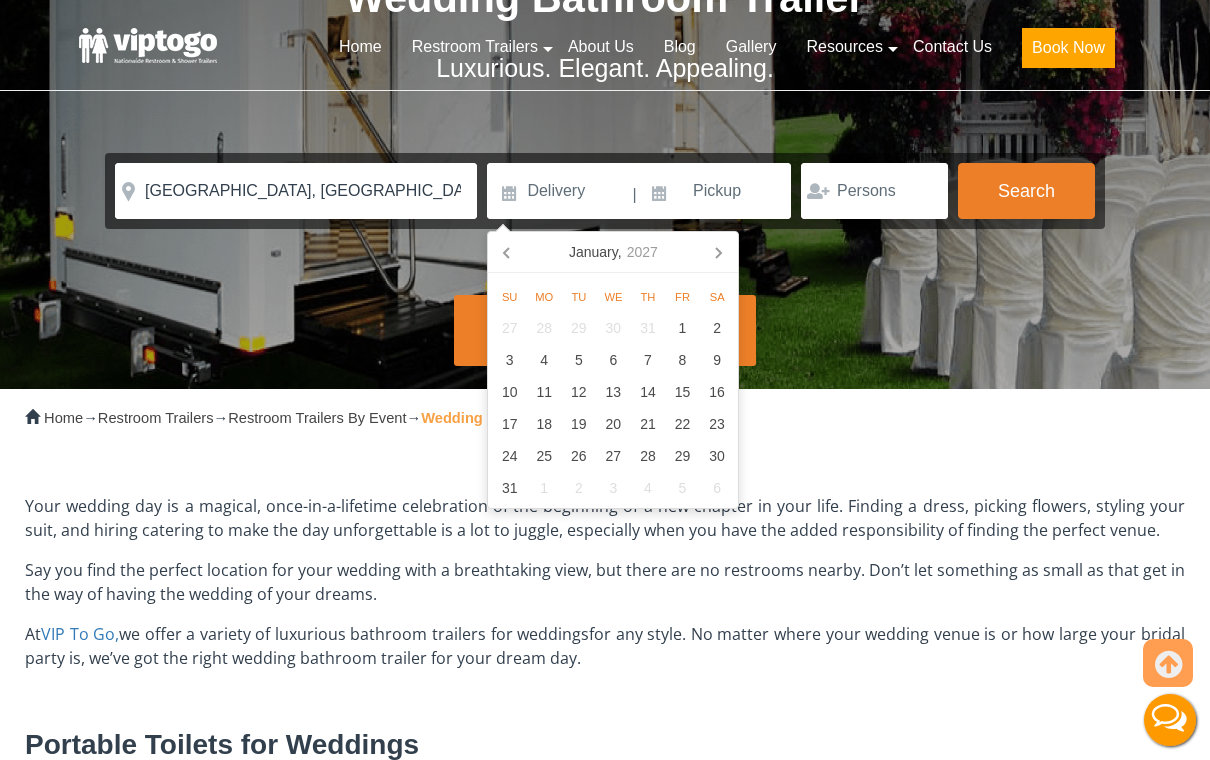 click 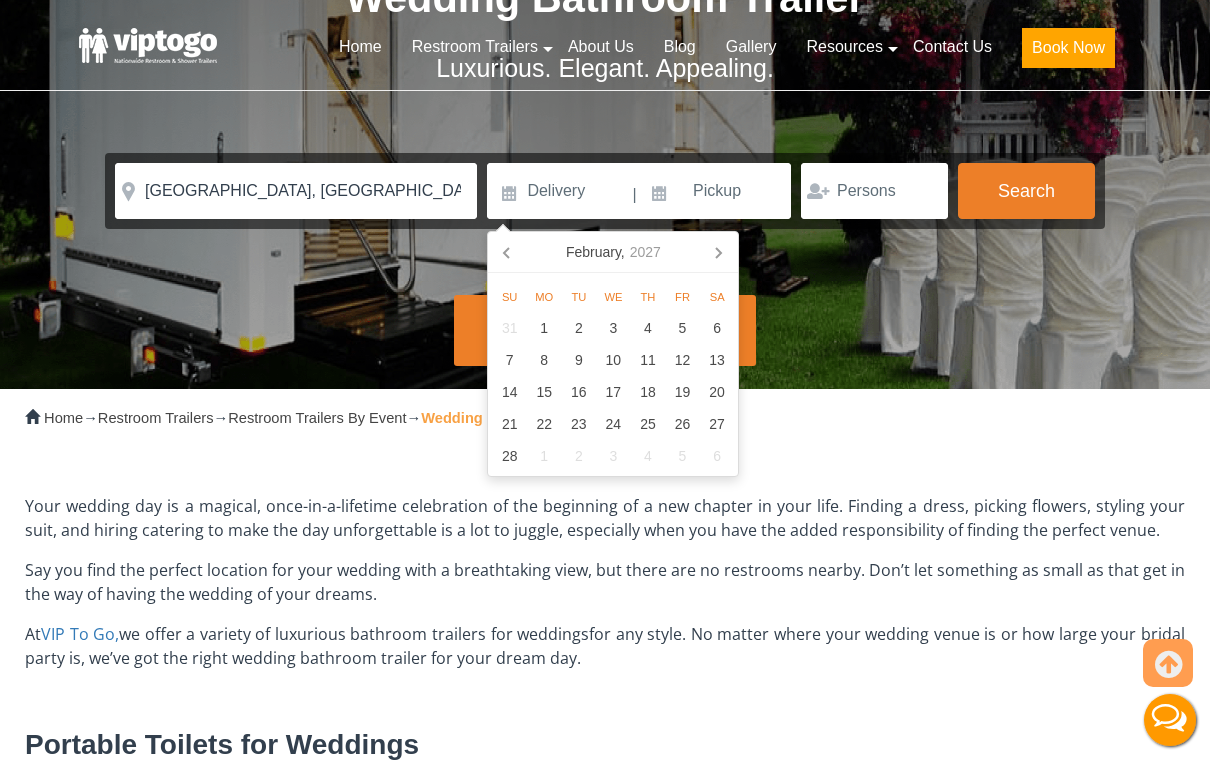 click 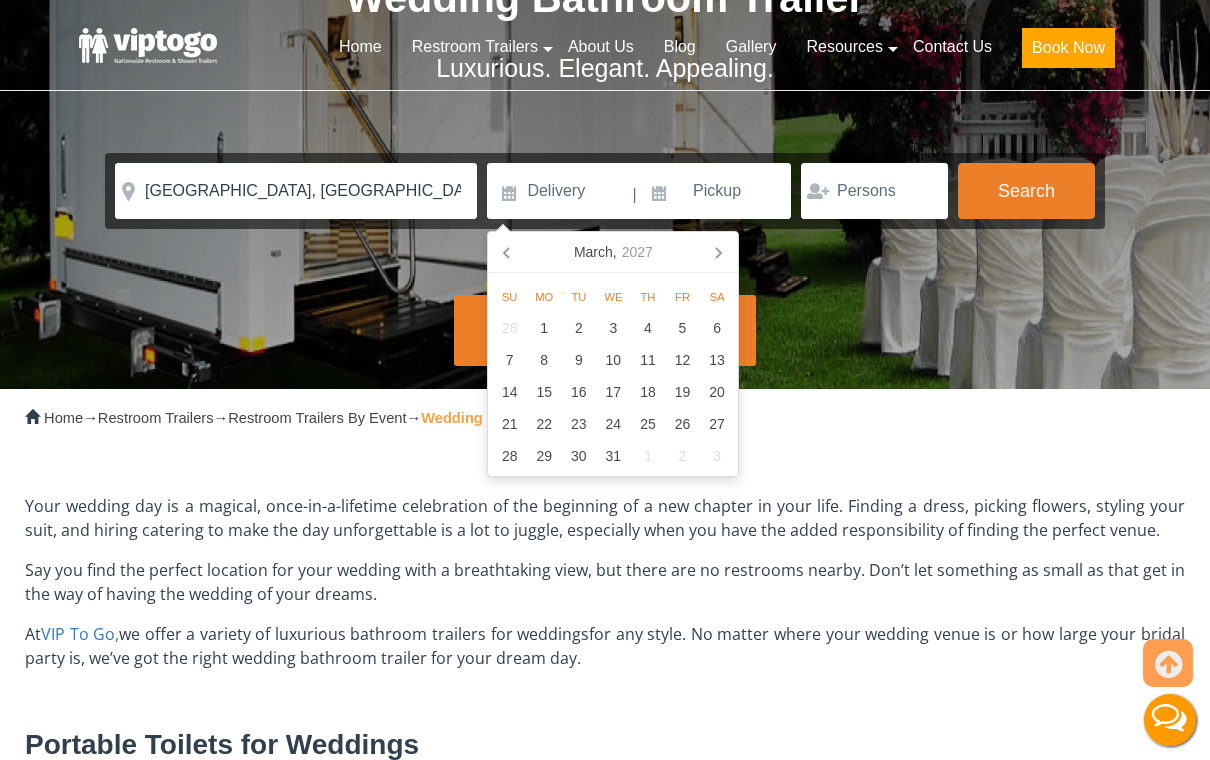 click on "March,  2027" at bounding box center [613, 252] 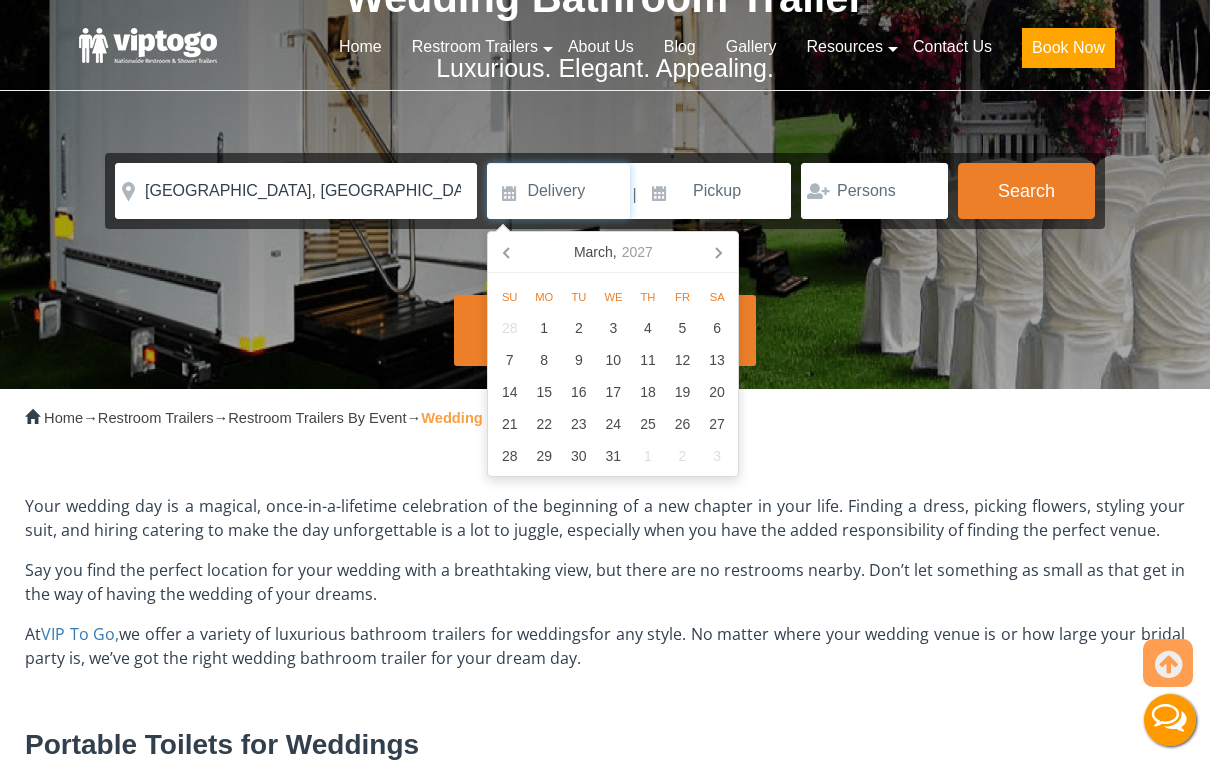 click on "March,  2027" at bounding box center [613, 252] 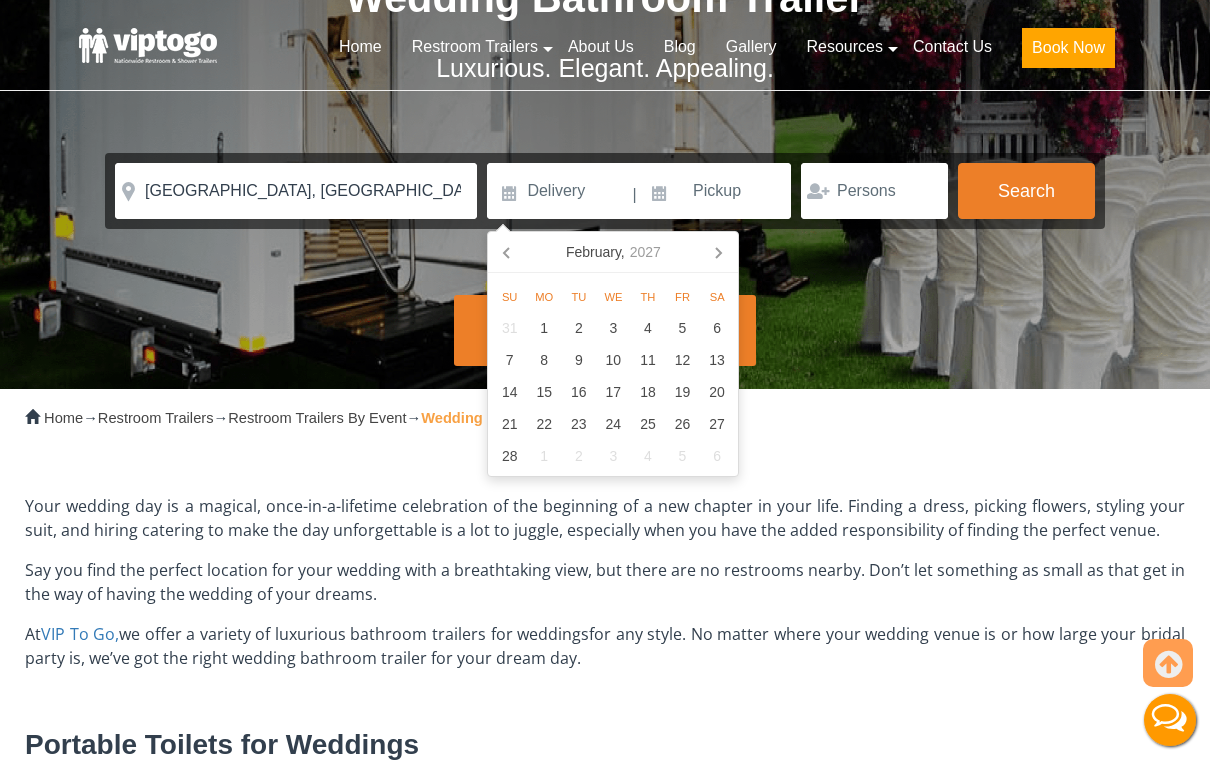 click 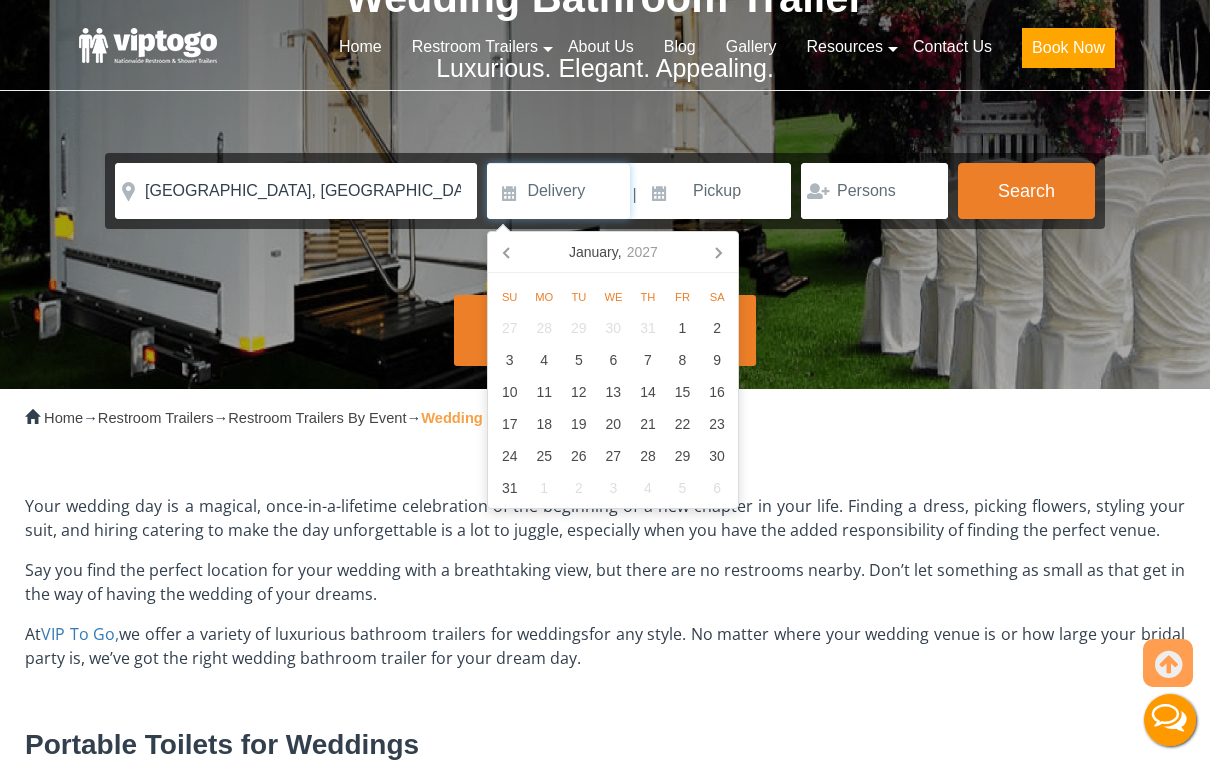 click 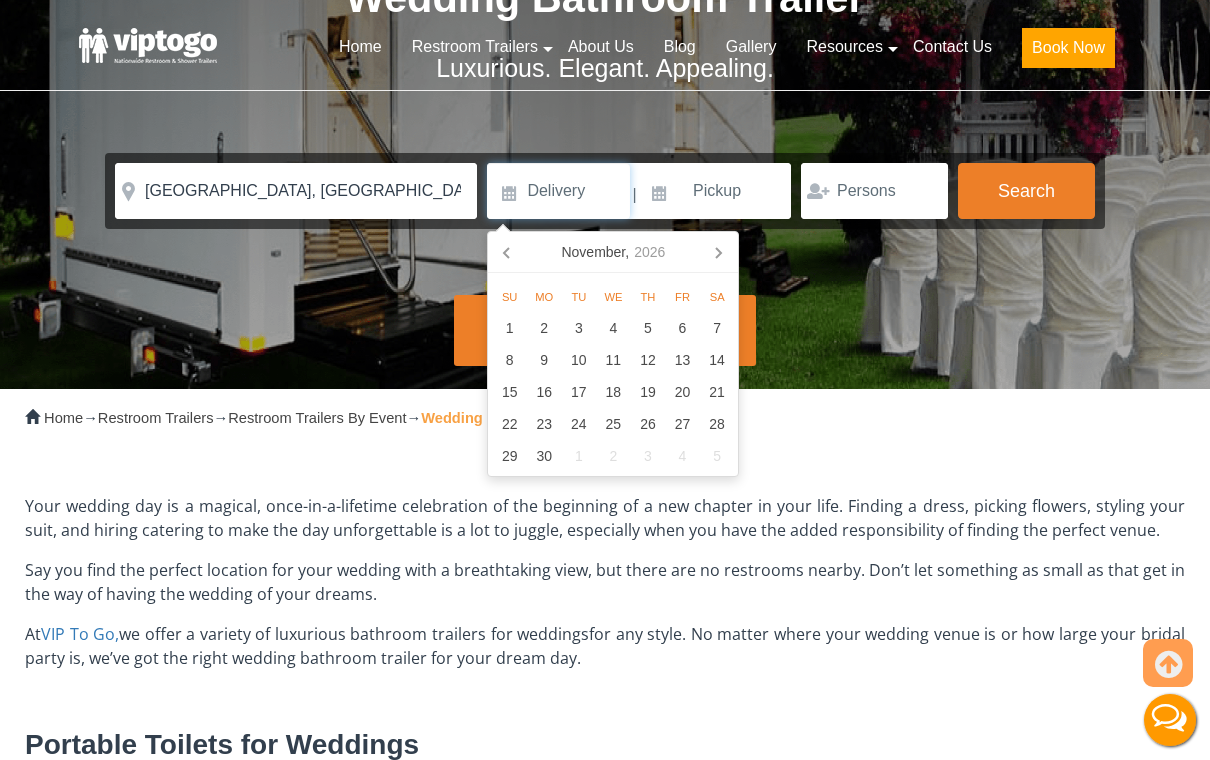 click 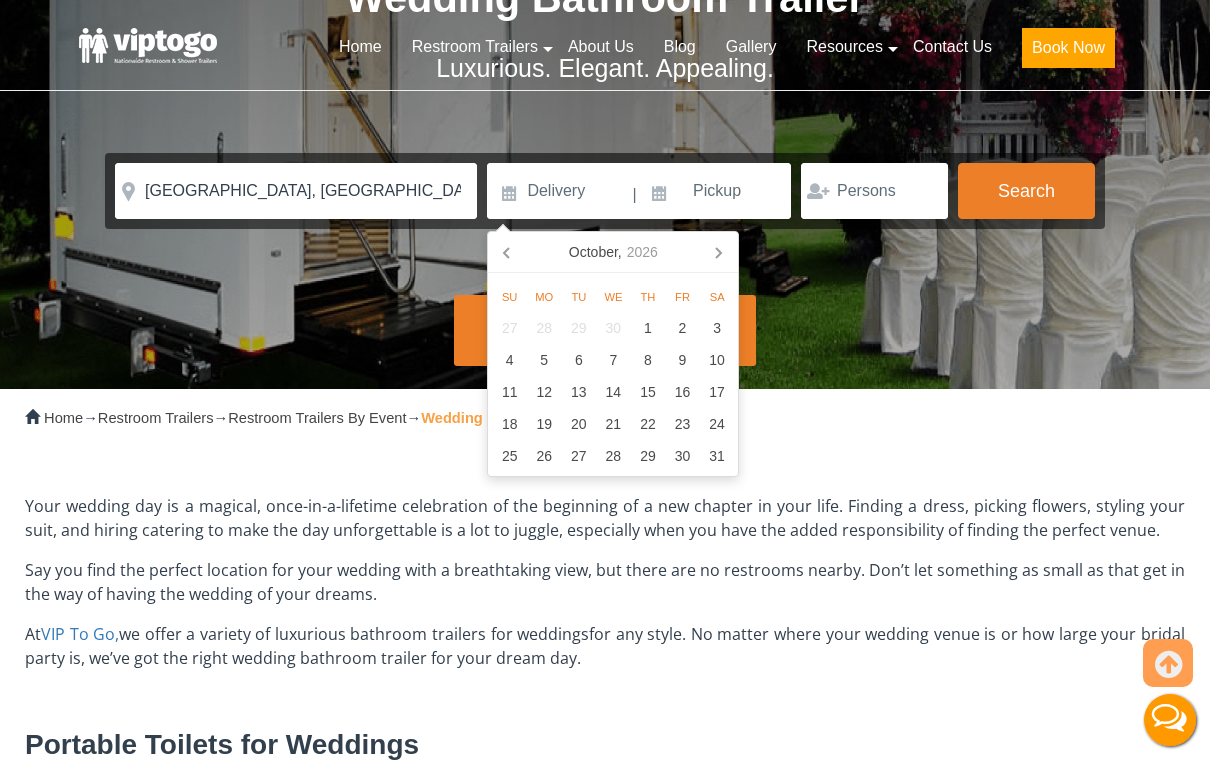 click 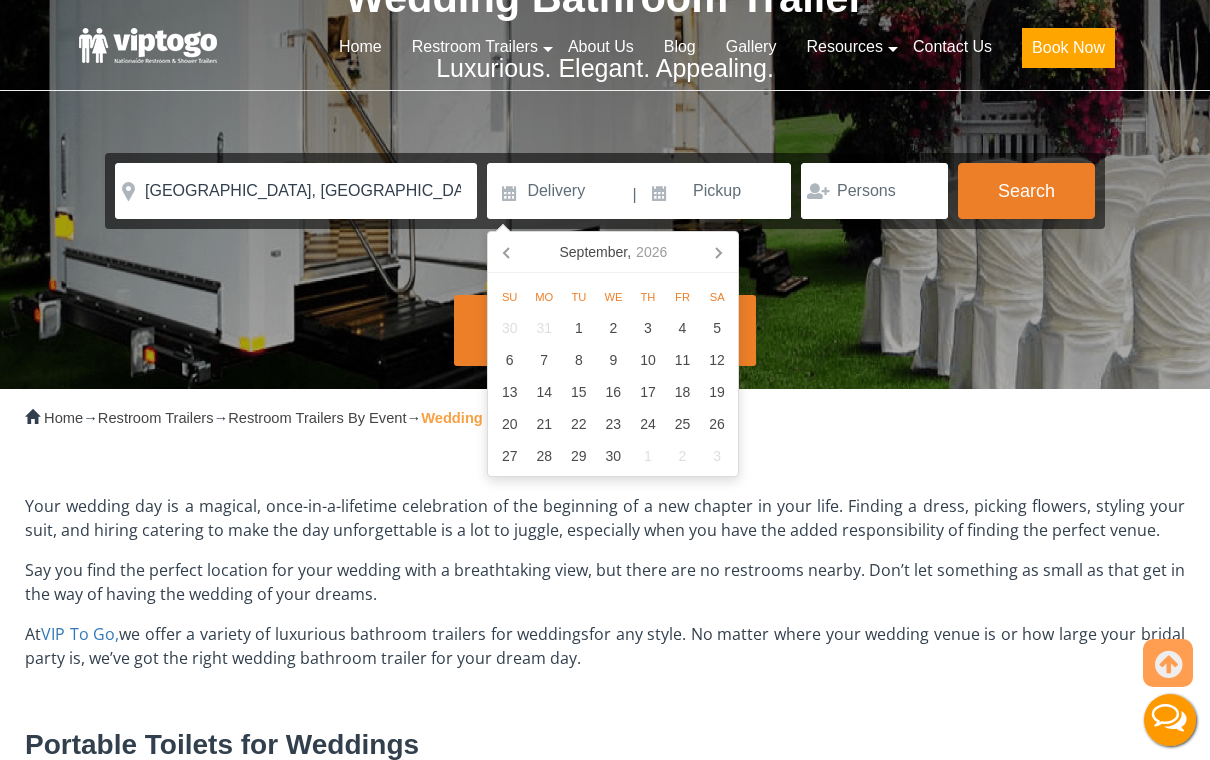 click 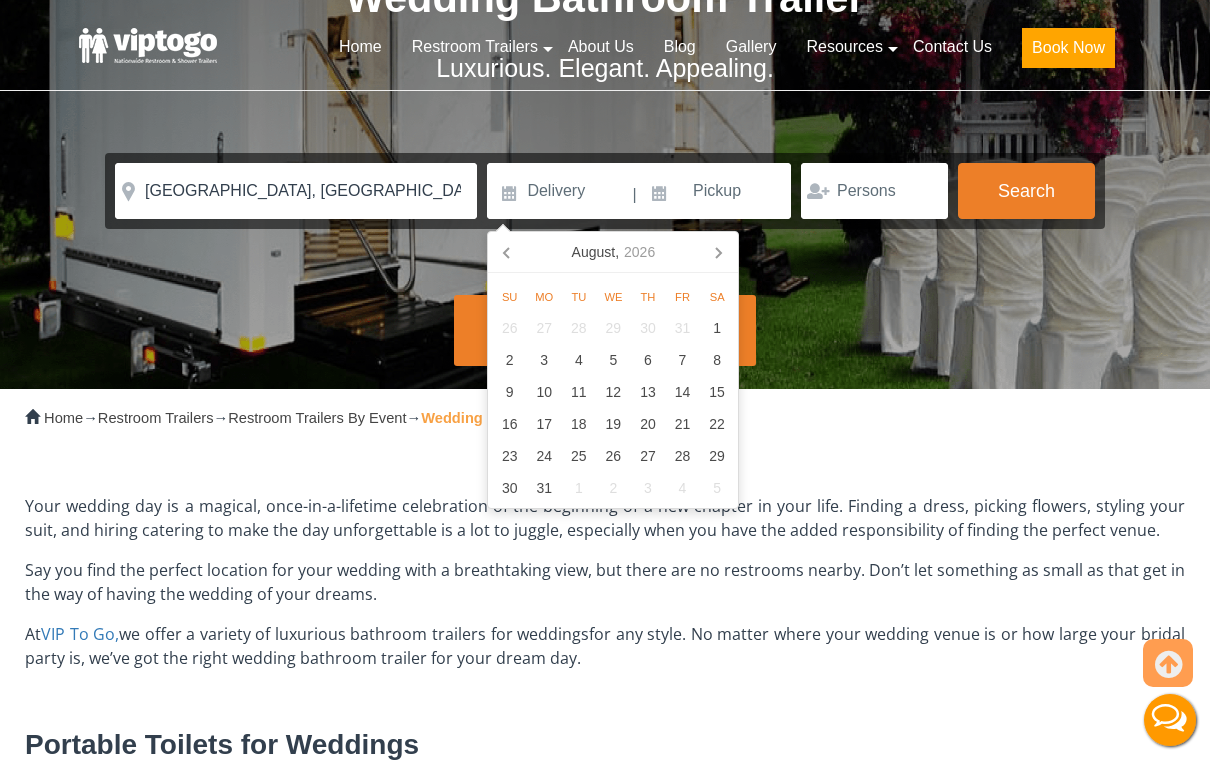 click 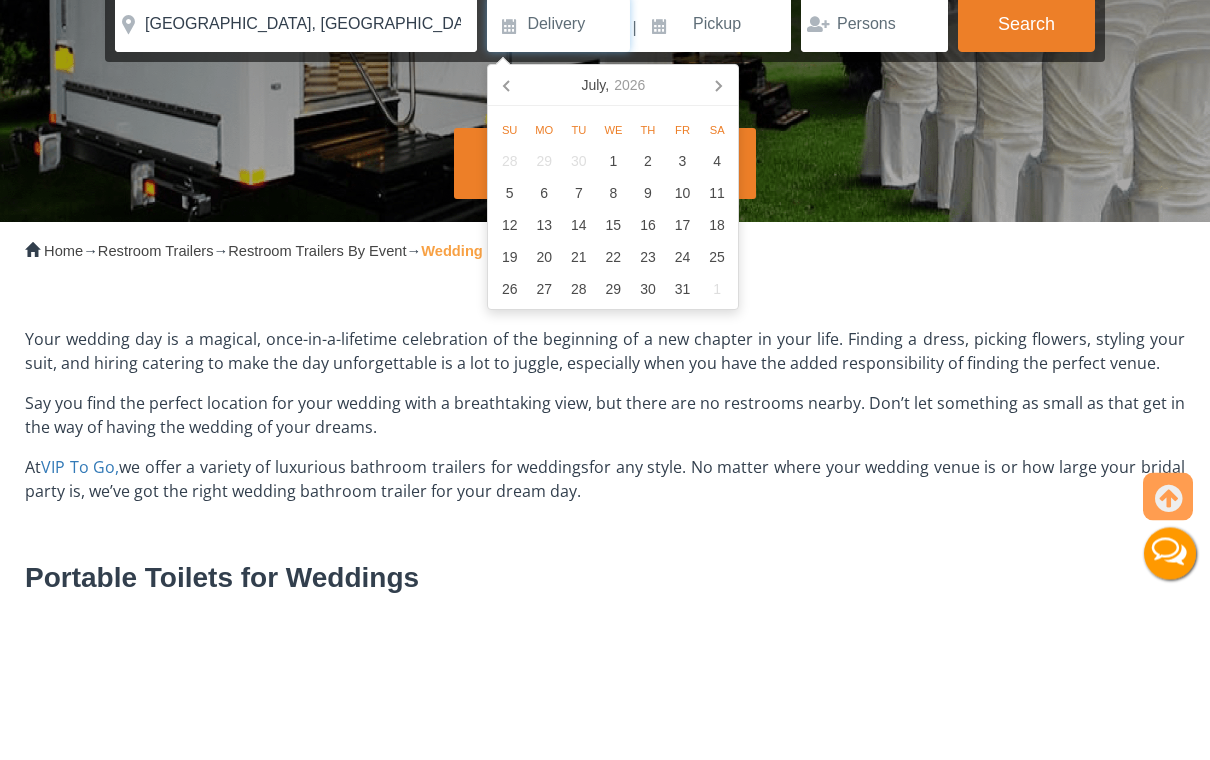 click on "30" at bounding box center (648, 456) 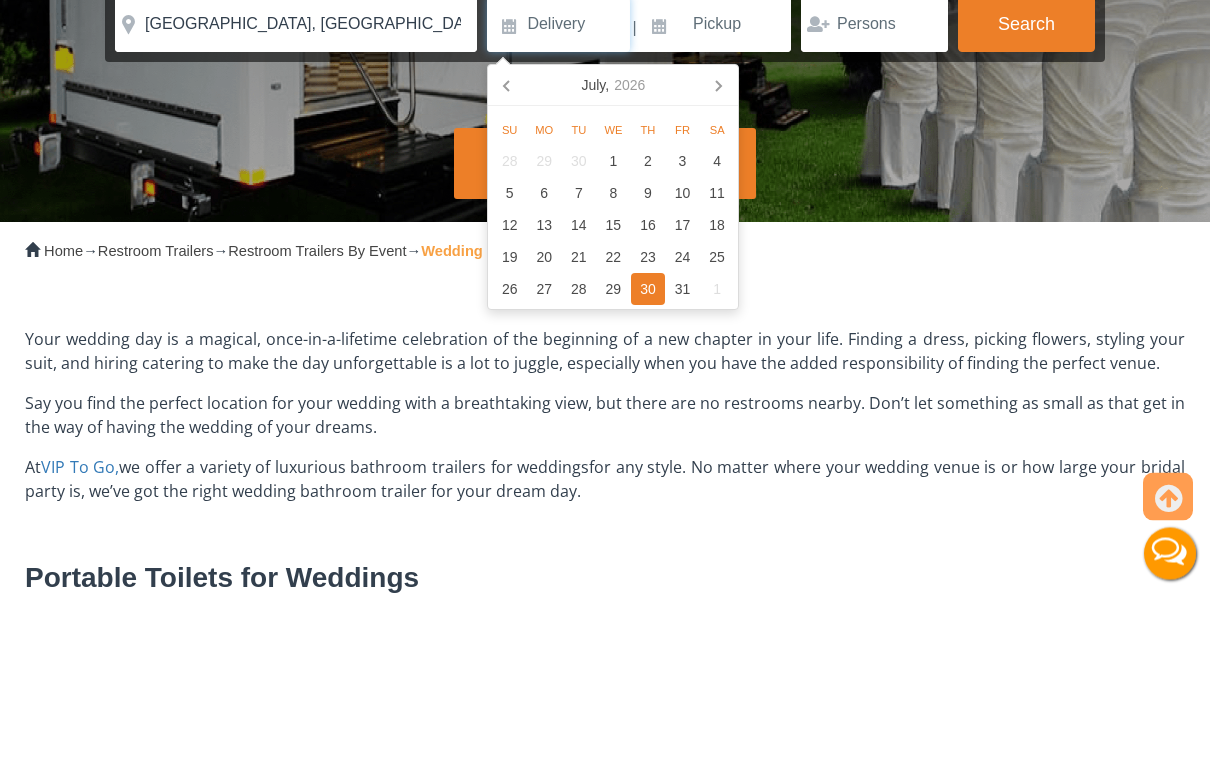 type on "07/30/2026" 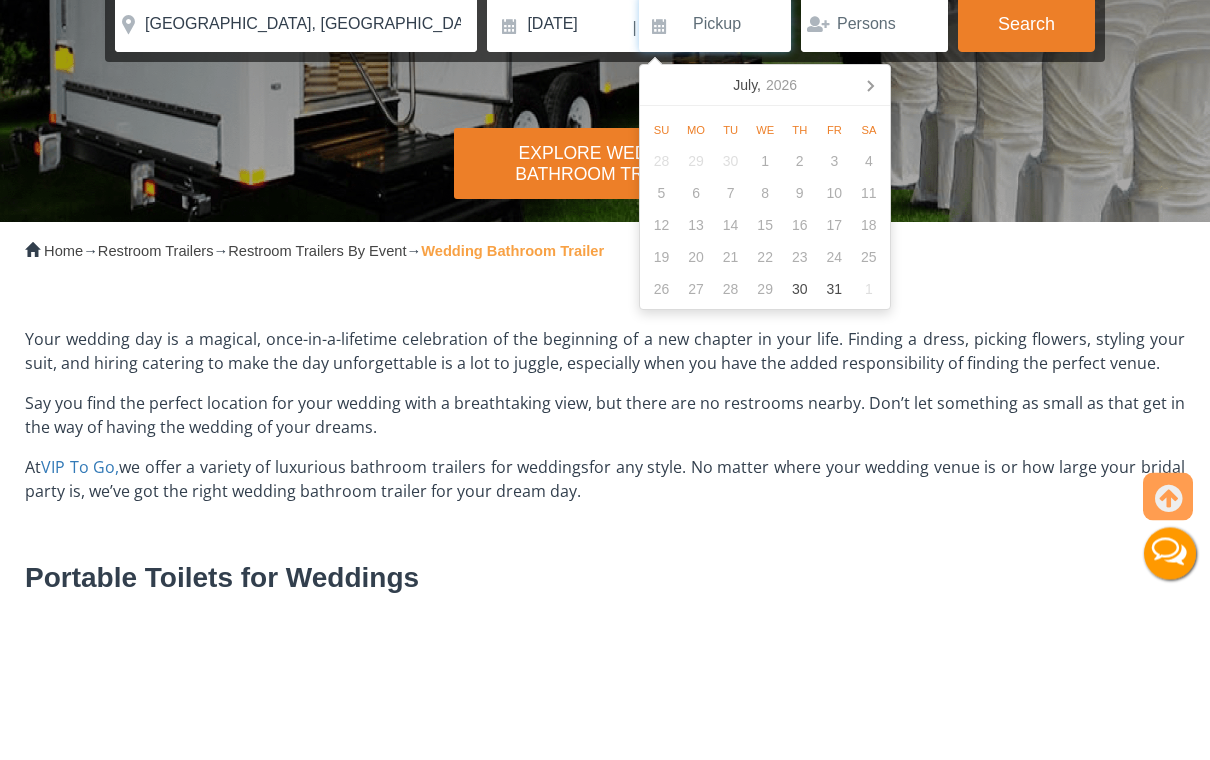 click 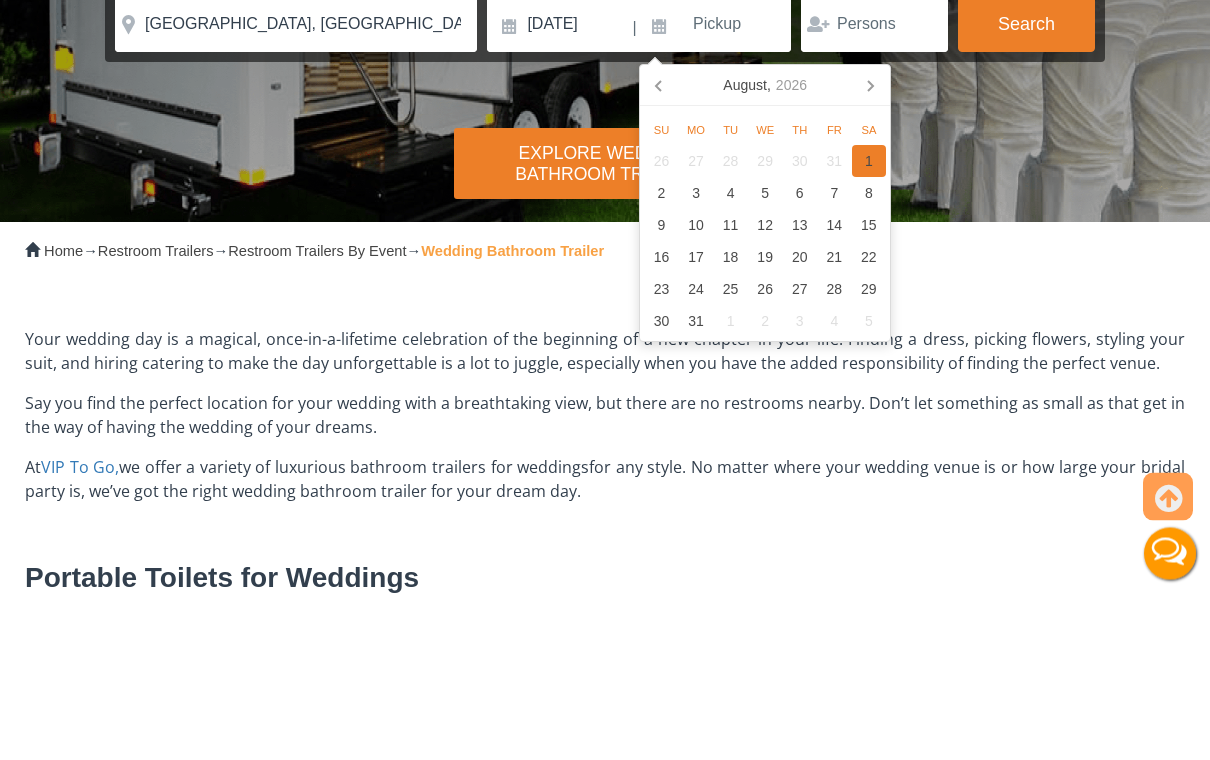 click on "1" at bounding box center [869, 328] 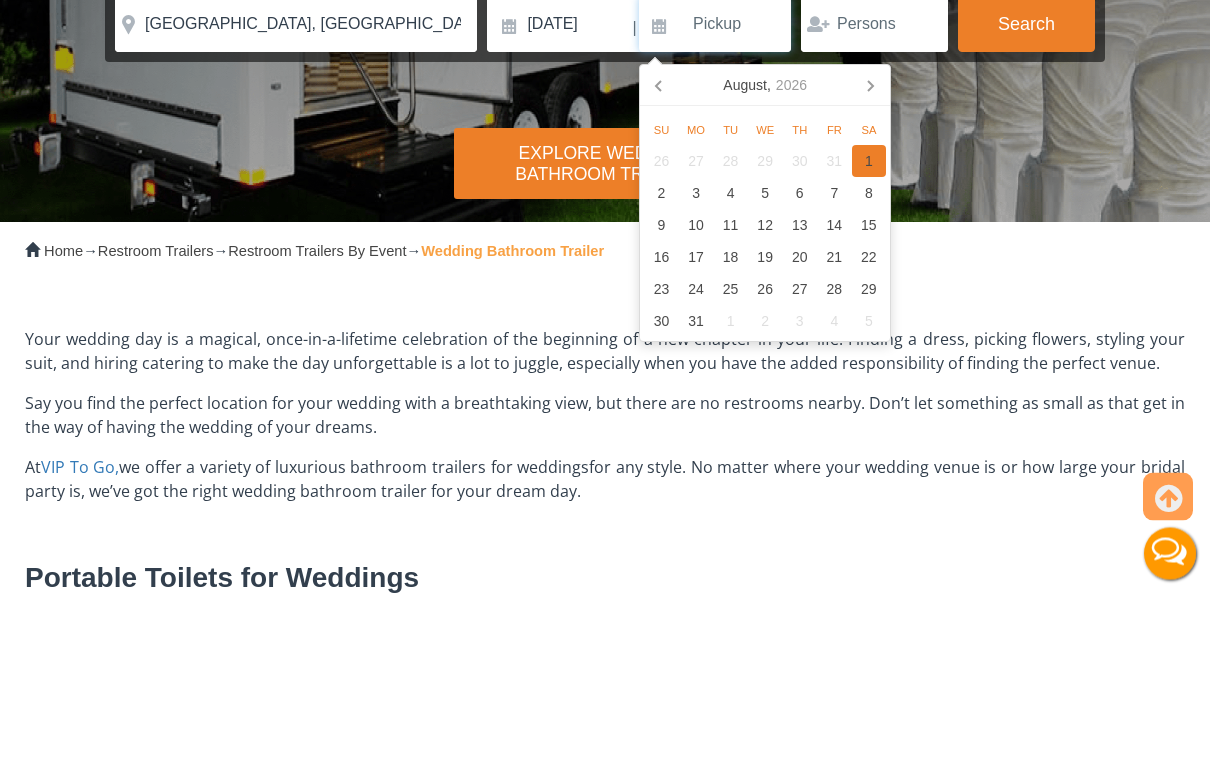 type on "08/01/2026" 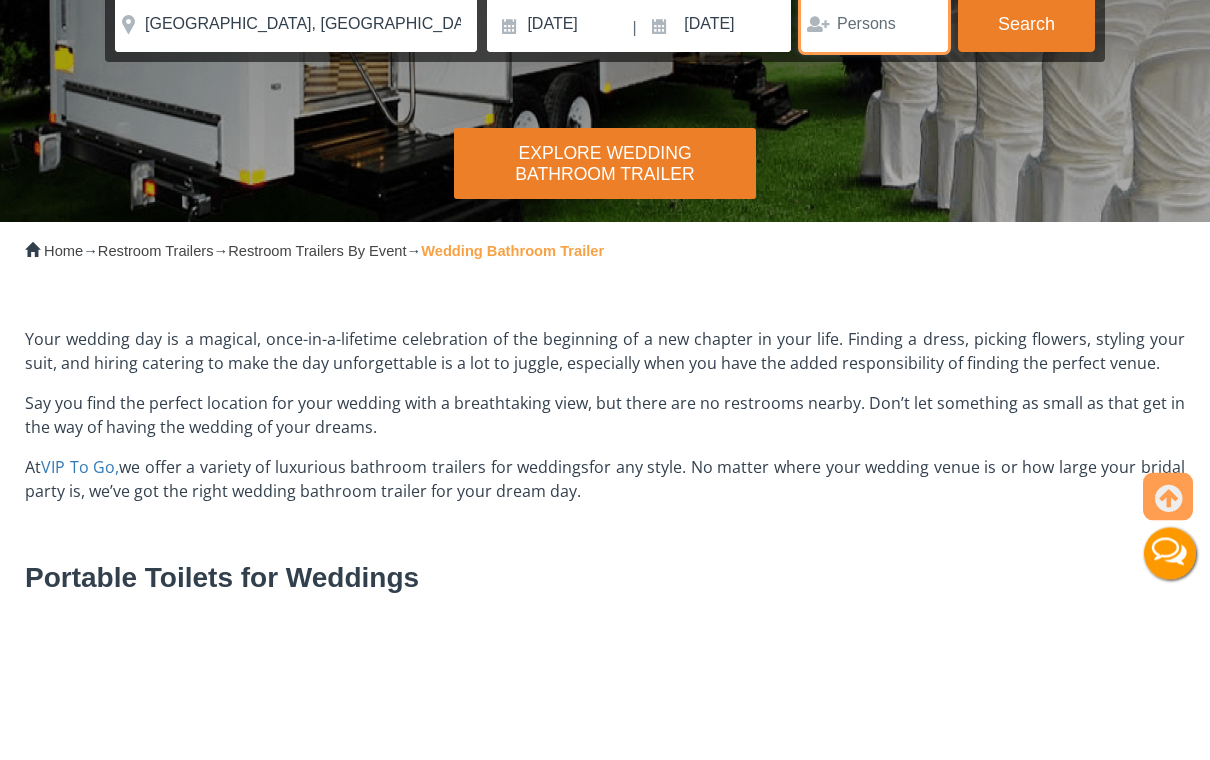 click at bounding box center [874, 191] 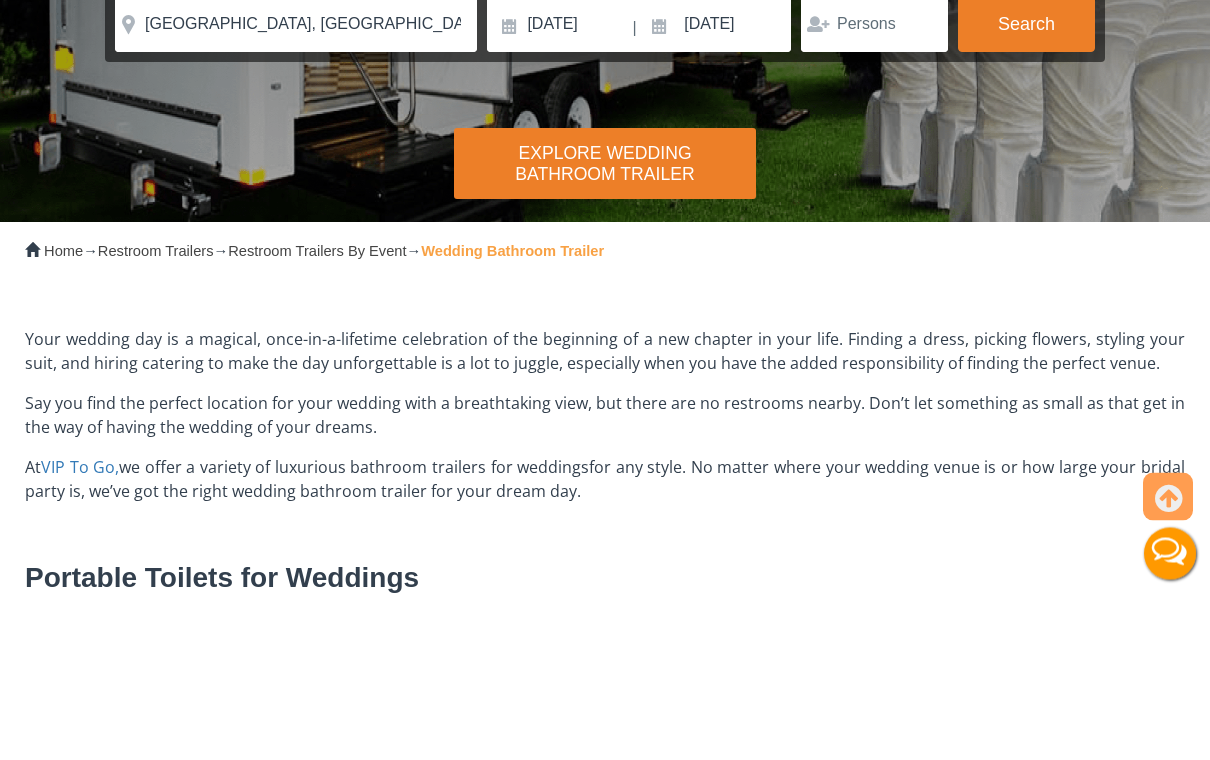 click on "Your wedding day is a magical, once-in-a-lifetime celebration of the beginning of a new chapter in your life. Finding a dress, picking flowers, styling your suit, and hiring catering to make the day unforgettable is a lot to juggle, especially when you have the added responsibility of finding the perfect venue.
Say you find the perfect location for your wedding with a breathtaking view, but there are no restrooms nearby. Don’t let something as small as that get in the way of having the wedding of your dreams.
At  VIP To Go,  we offer a variety of luxurious bathroom trailers for weddings  for any style. No matter where your wedding venue is or how large your bridal party is, we’ve got the right wedding bathroom trailer for your dream day.
Portable Toilets for Weddings
It’s your big day, and you want everything to be perfect, including the restroom accommodations. When you choose a bathroom trailer rental for your wedding from VIP To Go, you and your guests get to experience:" at bounding box center [605, 957] 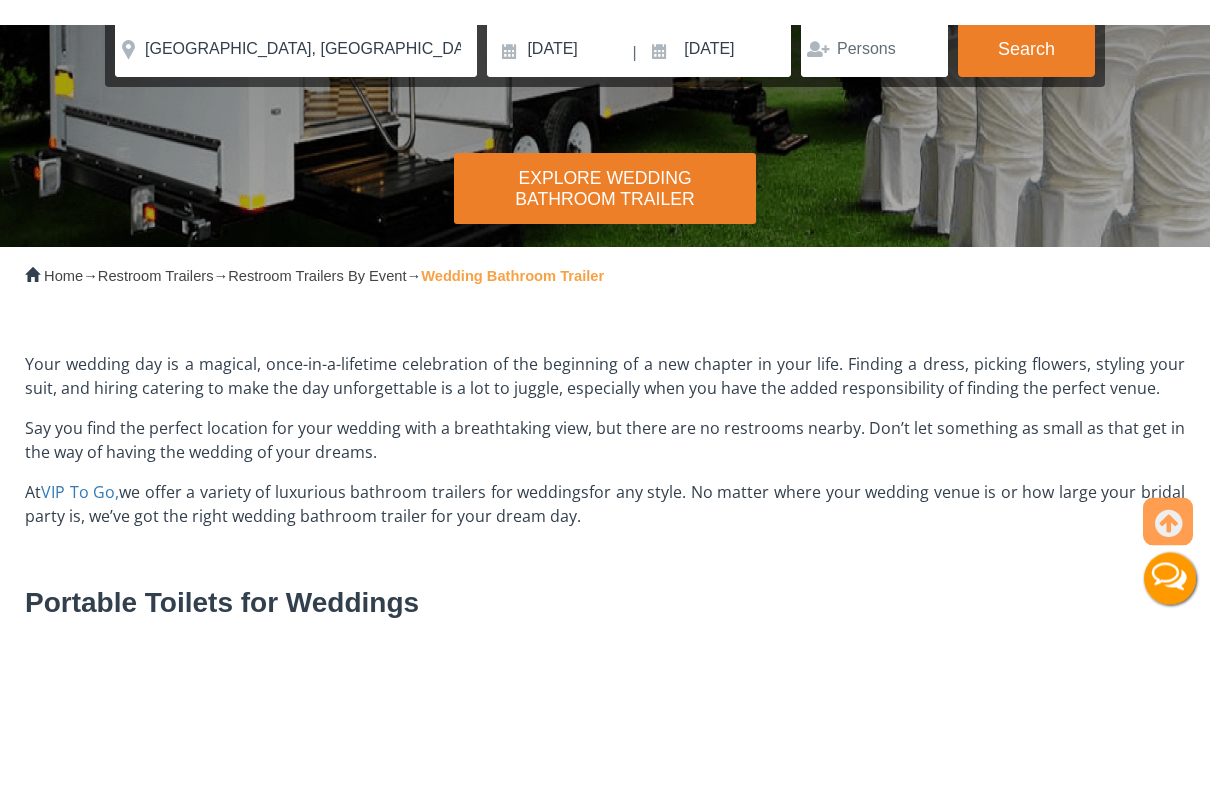 scroll, scrollTop: 385, scrollLeft: 0, axis: vertical 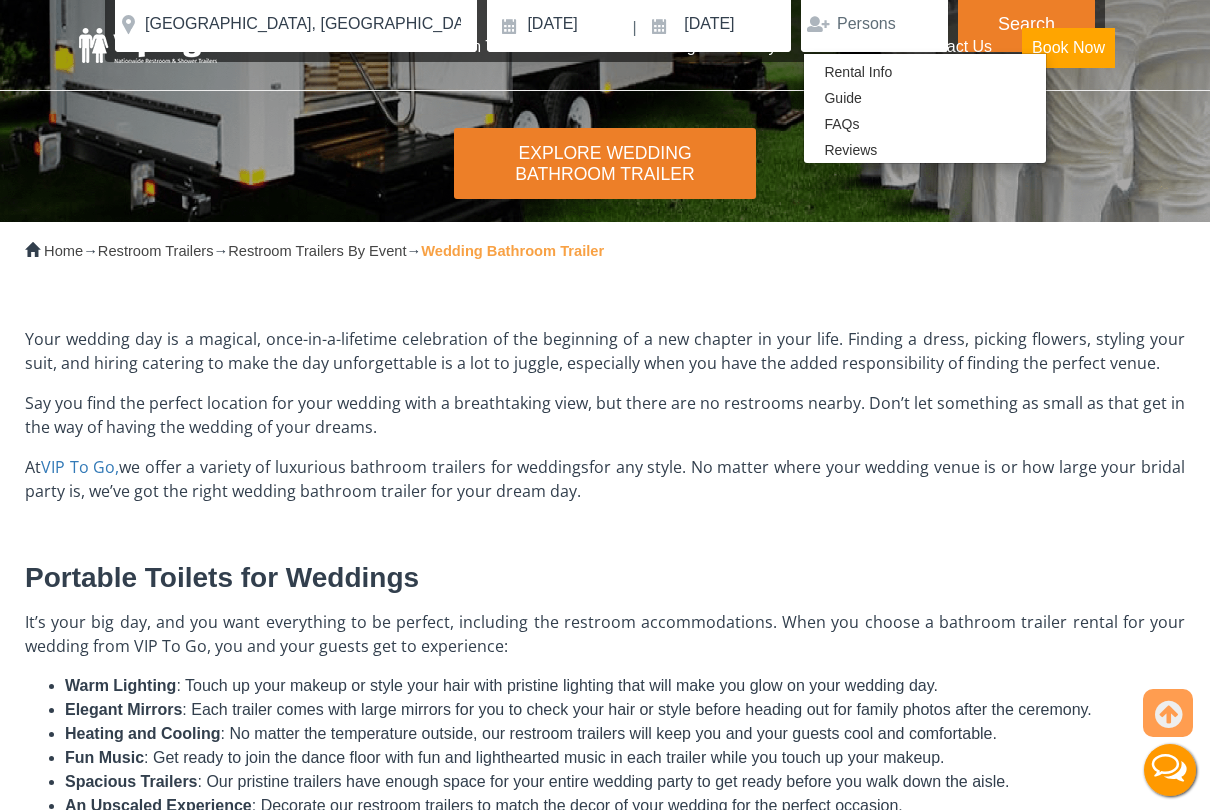 click on "Resources" at bounding box center [844, 47] 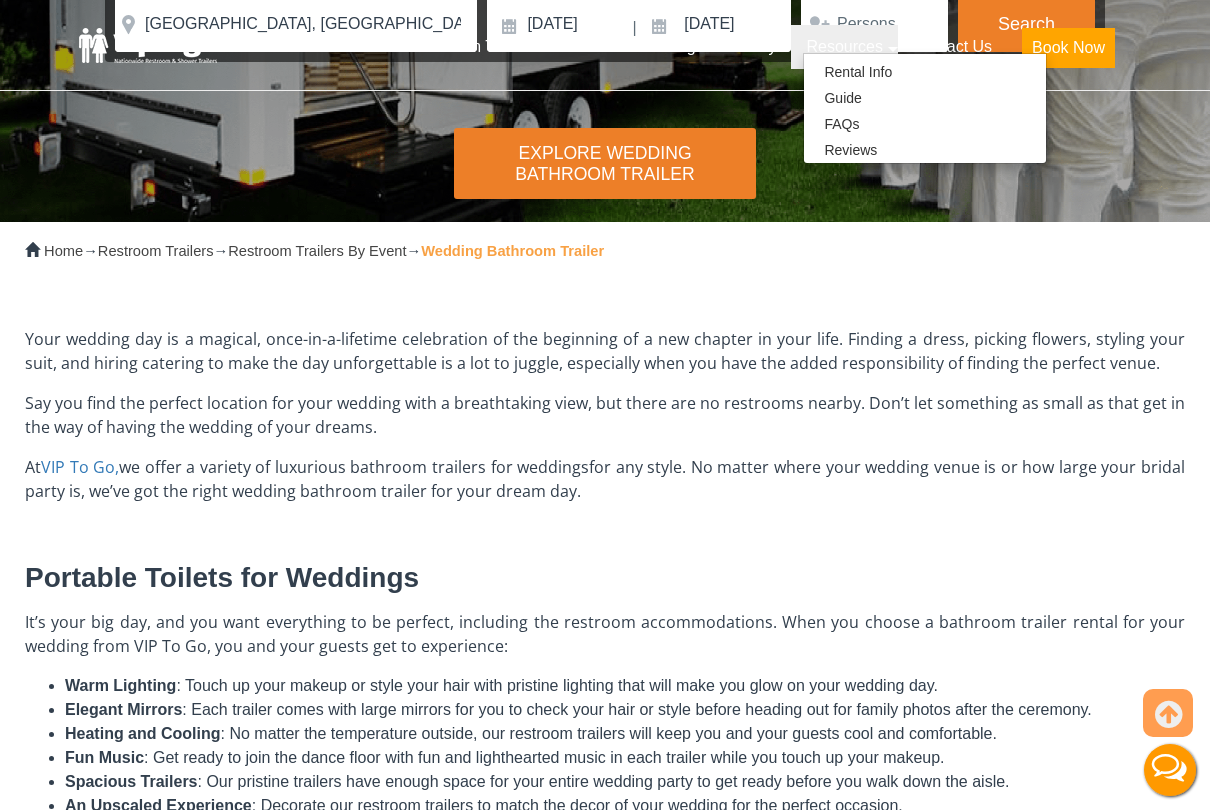 click on "Resources
Rental Info
Guide
FAQs
Reviews" at bounding box center [844, 43] 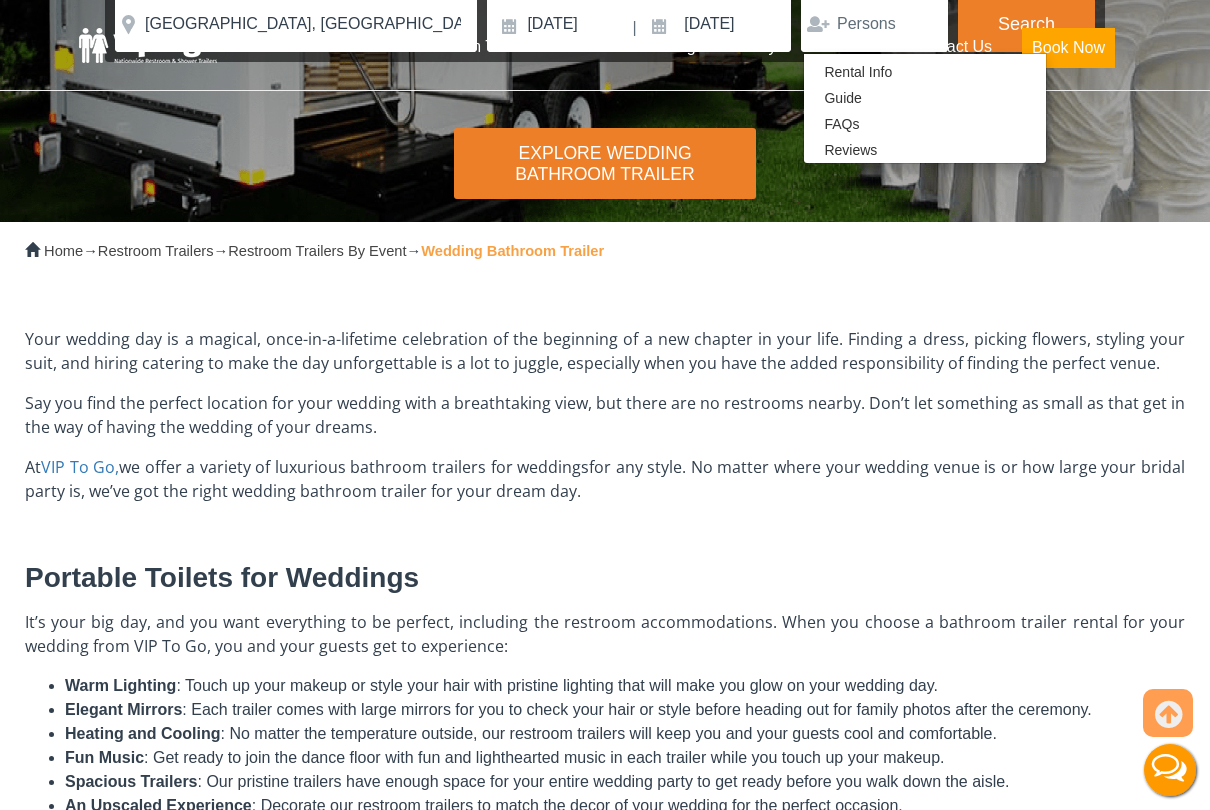 click on "Your wedding day is a magical, once-in-a-lifetime celebration of the beginning of a new chapter in your life. Finding a dress, picking flowers, styling your suit, and hiring catering to make the day unforgettable is a lot to juggle, especially when you have the added responsibility of finding the perfect venue.
Say you find the perfect location for your wedding with a breathtaking view, but there are no restrooms nearby. Don’t let something as small as that get in the way of having the wedding of your dreams.
At  VIP To Go,  we offer a variety of luxurious bathroom trailers for weddings  for any style. No matter where your wedding venue is or how large your bridal party is, we’ve got the right wedding bathroom trailer for your dream day.
Portable Toilets for Weddings
It’s your big day, and you want everything to be perfect, including the restroom accommodations. When you choose a bathroom trailer rental for your wedding from VIP To Go, you and your guests get to experience:" at bounding box center [605, 790] 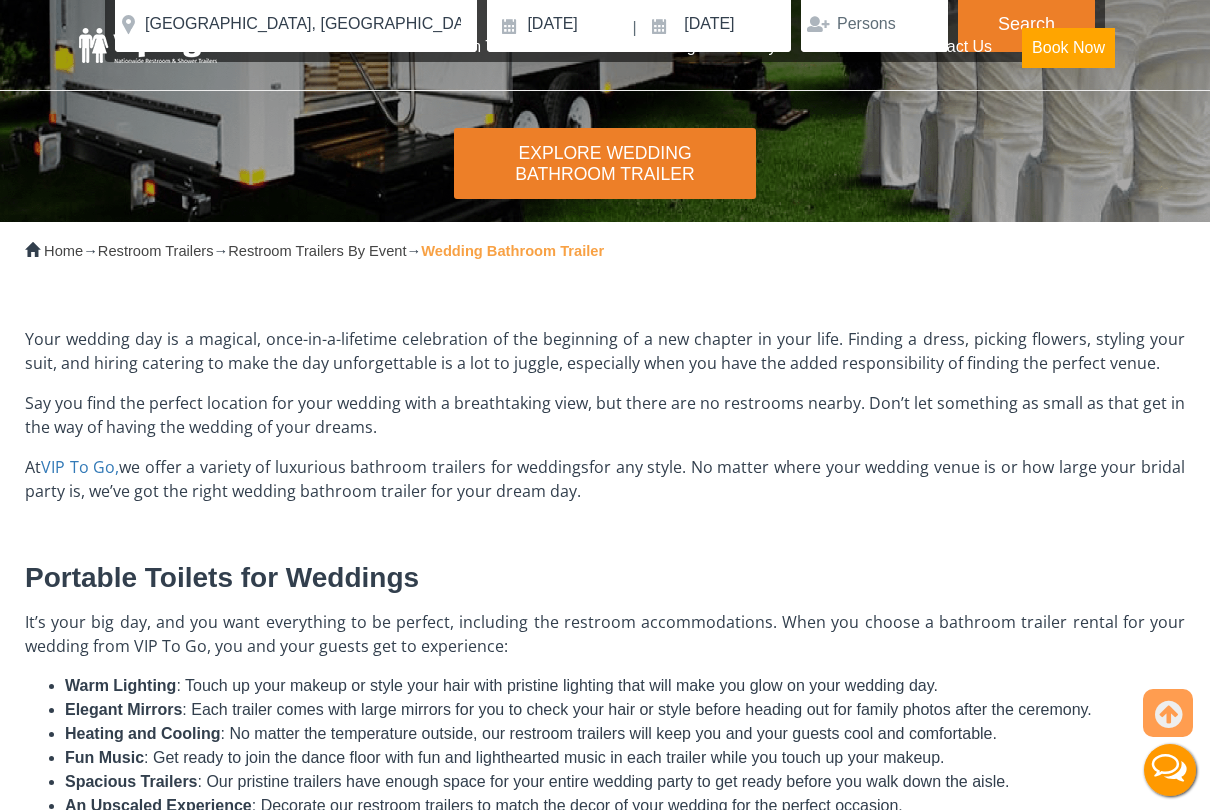 click on "Your wedding day is a magical, once-in-a-lifetime celebration of the beginning of a new chapter in your life. Finding a dress, picking flowers, styling your suit, and hiring catering to make the day unforgettable is a lot to juggle, especially when you have the added responsibility of finding the perfect venue.
Say you find the perfect location for your wedding with a breathtaking view, but there are no restrooms nearby. Don’t let something as small as that get in the way of having the wedding of your dreams.
At  VIP To Go,  we offer a variety of luxurious bathroom trailers for weddings  for any style. No matter where your wedding venue is or how large your bridal party is, we’ve got the right wedding bathroom trailer for your dream day.
Portable Toilets for Weddings
It’s your big day, and you want everything to be perfect, including the restroom accommodations. When you choose a bathroom trailer rental for your wedding from VIP To Go, you and your guests get to experience:" at bounding box center (605, 790) 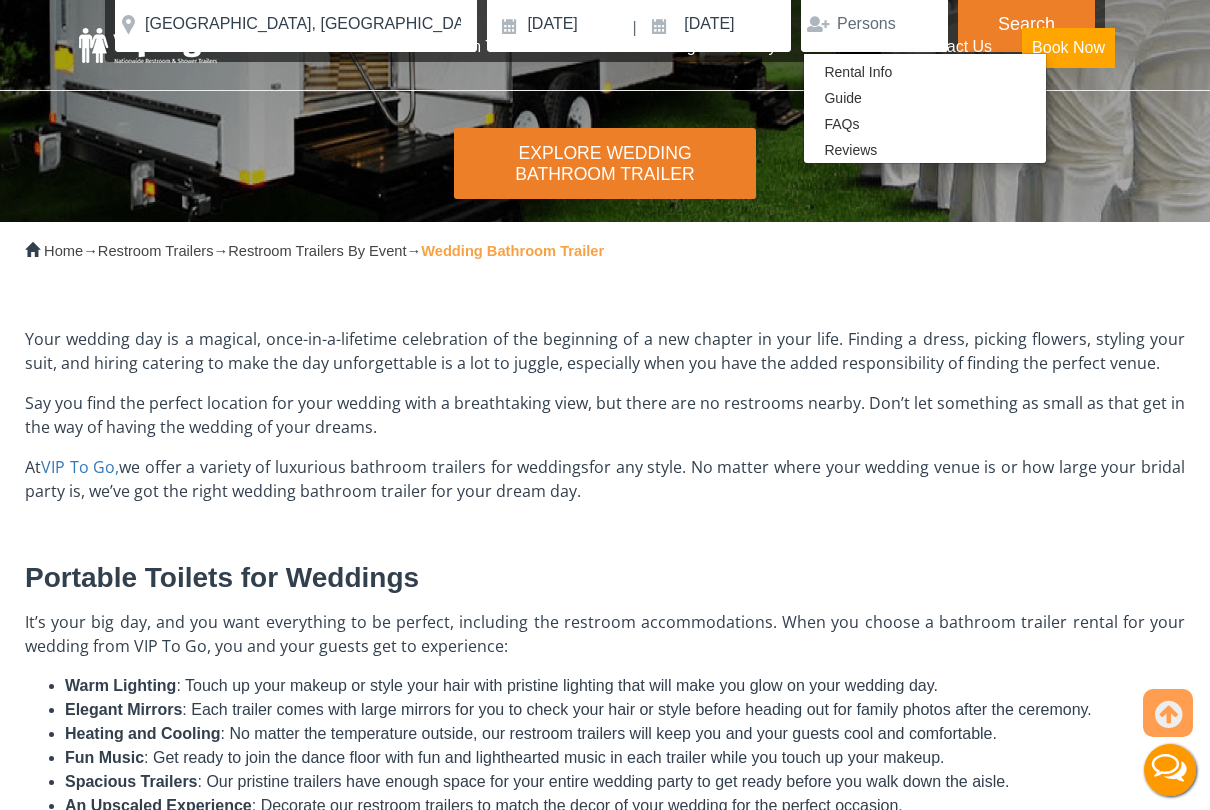 click on "Home   →  Restroom Trailers  →  Restroom Trailers By Event  →  Wedding Bathroom Trailer
Your wedding day is a magical, once-in-a-lifetime celebration of the beginning of a new chapter in your life. Finding a dress, picking flowers, styling your suit, and hiring catering to make the day unforgettable is a lot to juggle, especially when you have the added responsibility of finding the perfect venue.
Say you find the perfect location for your wedding with a breathtaking view, but there are no restrooms nearby. Don’t let something as small as that get in the way of having the wedding of your dreams.
At  VIP To Go,  we offer a variety of luxurious bathroom trailers for weddings  for any style. No matter where your wedding venue is or how large your bridal party is, we’ve got the right wedding bathroom trailer for your dream day.
Portable Toilets for Weddings
Warm Lighting
Elegant Mirrors
Heating and Cooling
Fun Music
Spacious Trailers
shower trailers" at bounding box center (605, 760) 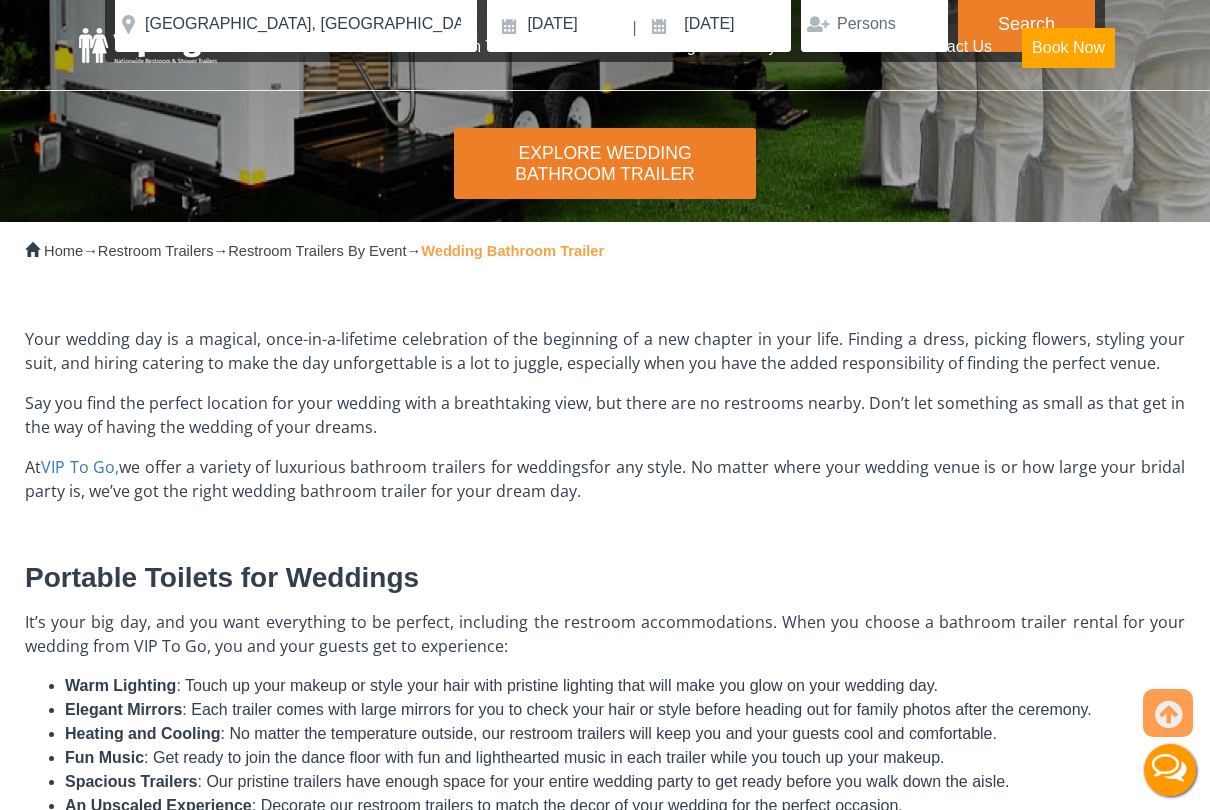 click on "Contact Us" at bounding box center [952, 47] 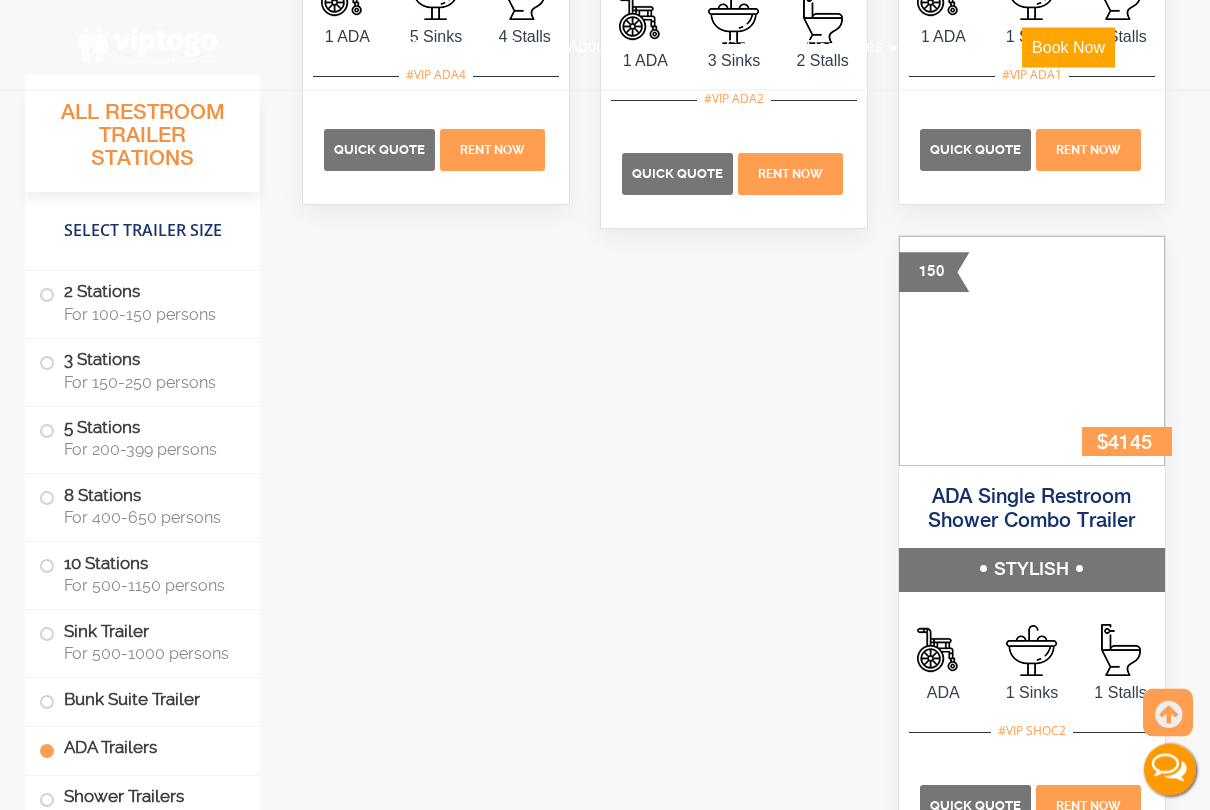 scroll, scrollTop: 8347, scrollLeft: 0, axis: vertical 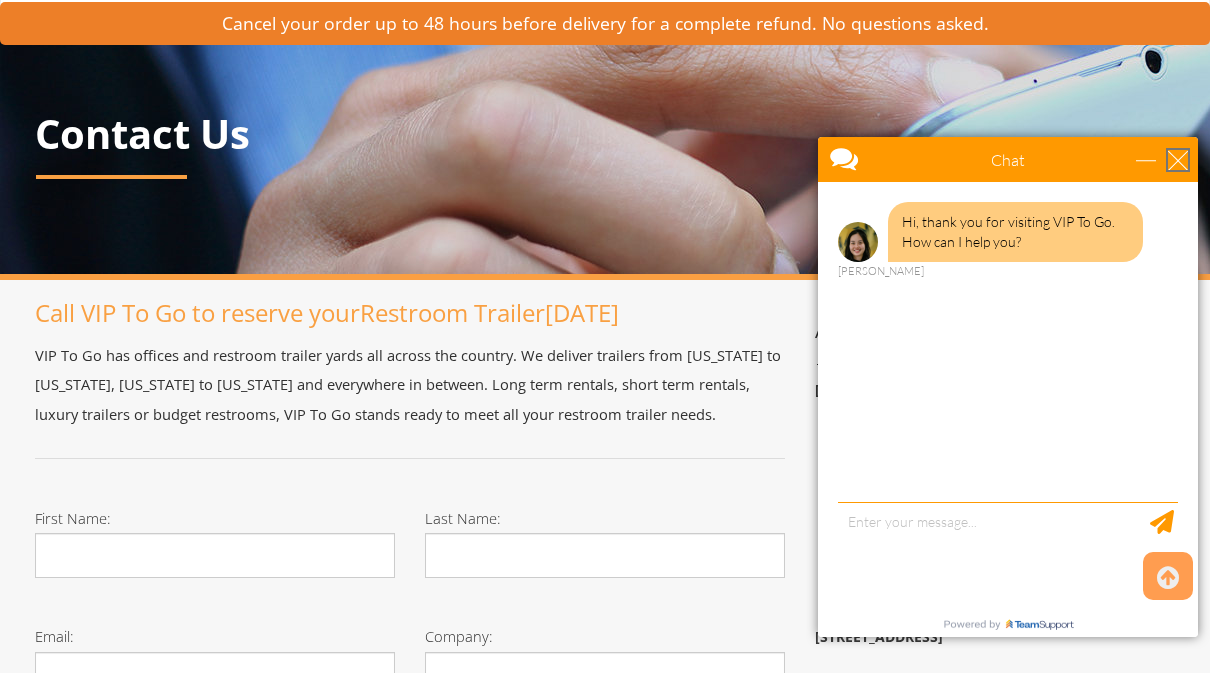 click at bounding box center [1178, 160] 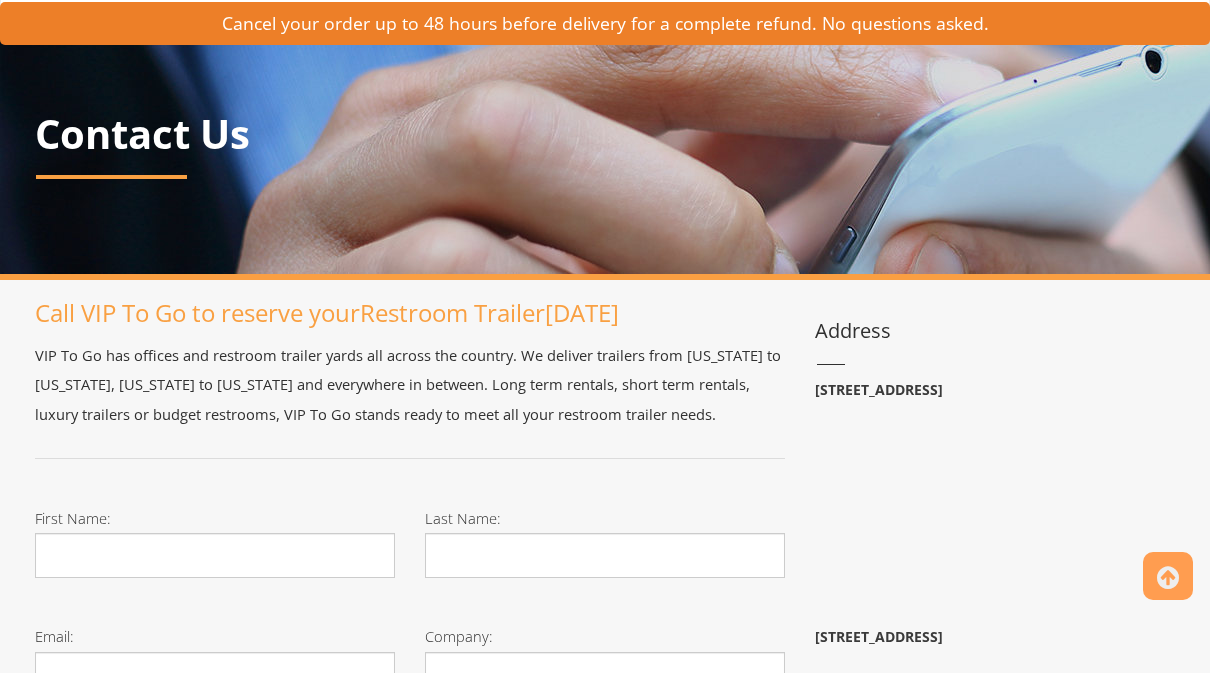 scroll, scrollTop: 221, scrollLeft: 0, axis: vertical 